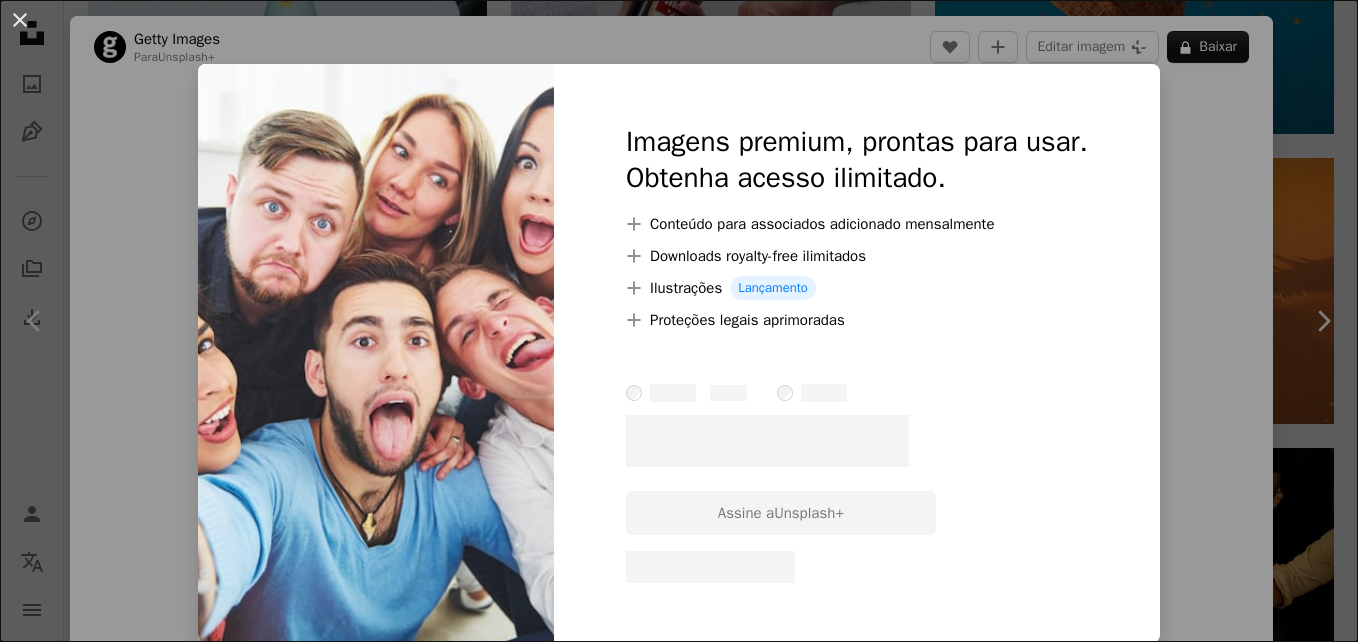 scroll, scrollTop: 1909, scrollLeft: 0, axis: vertical 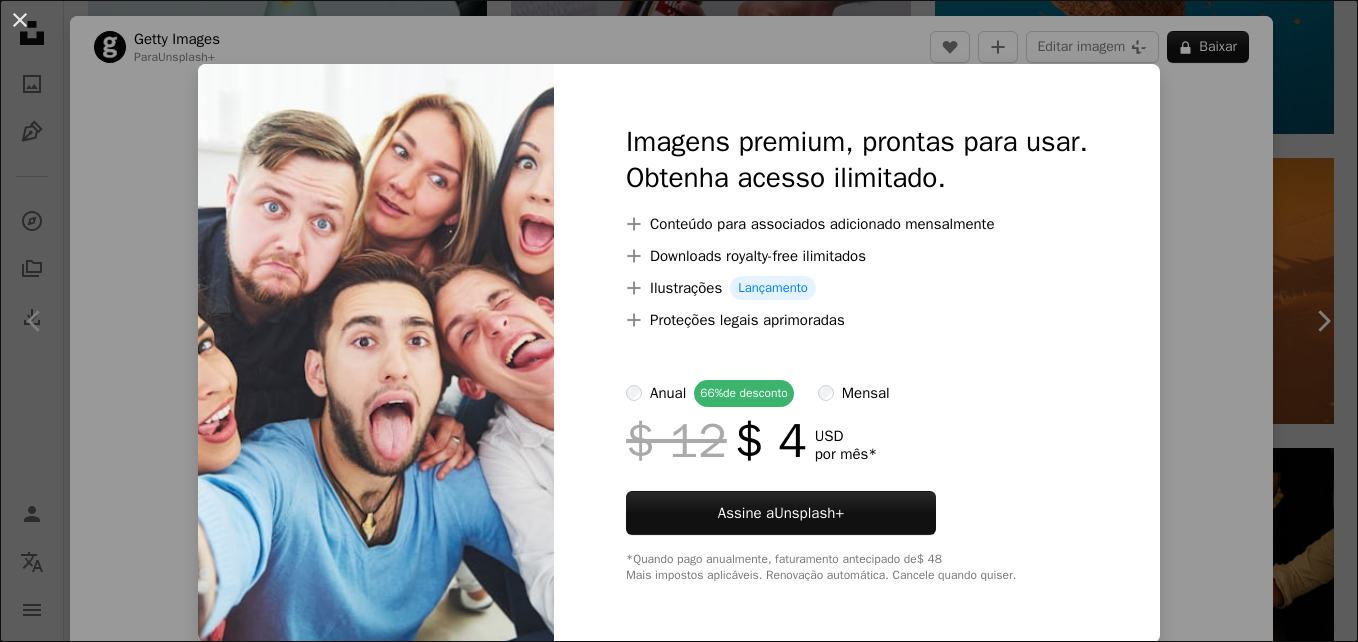 click on "An X shape Imagens premium, prontas para usar. Obtenha acesso ilimitado. A plus sign Conteúdo para associados adicionado mensalmente A plus sign Downloads royalty-free ilimitados A plus sign Ilustrações  Lançamento A plus sign Proteções legais aprimoradas anual 66%  de desconto mensal $ 12   $ 4 USD por mês * Assine a  Unsplash+ *Quando pago anualmente, faturamento antecipado de  $ 48 Mais impostos aplicáveis. Renovação automática. Cancele quando quiser." at bounding box center [679, 321] 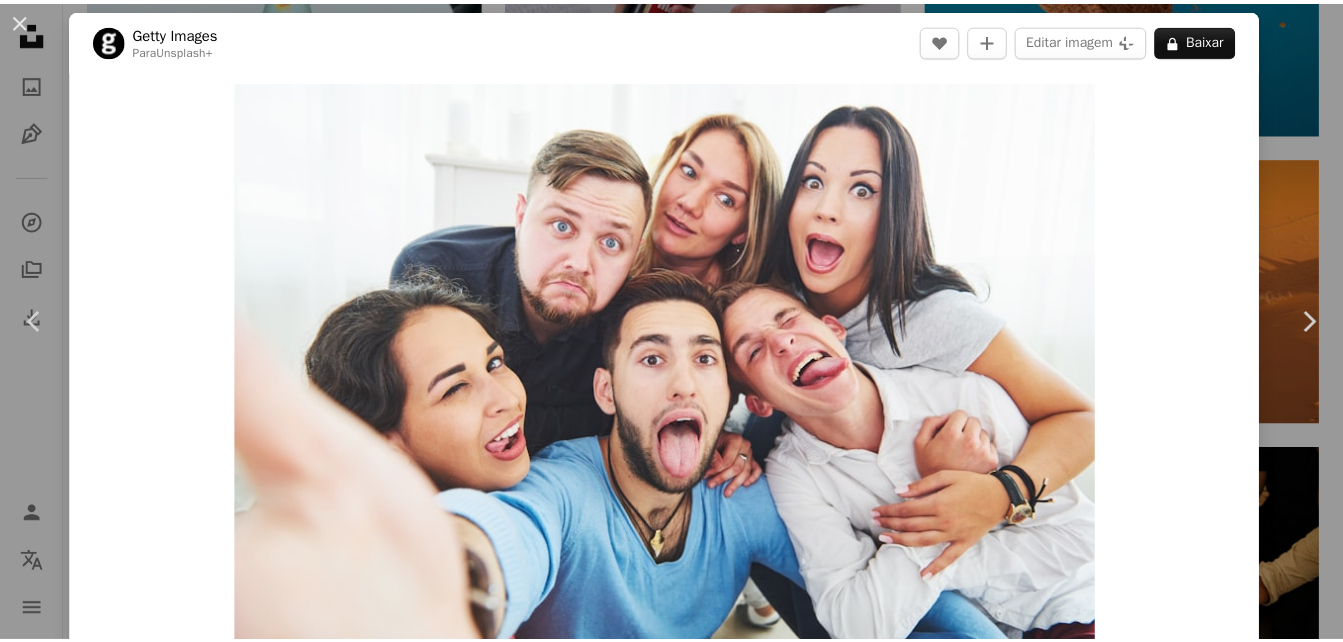 scroll, scrollTop: 0, scrollLeft: 0, axis: both 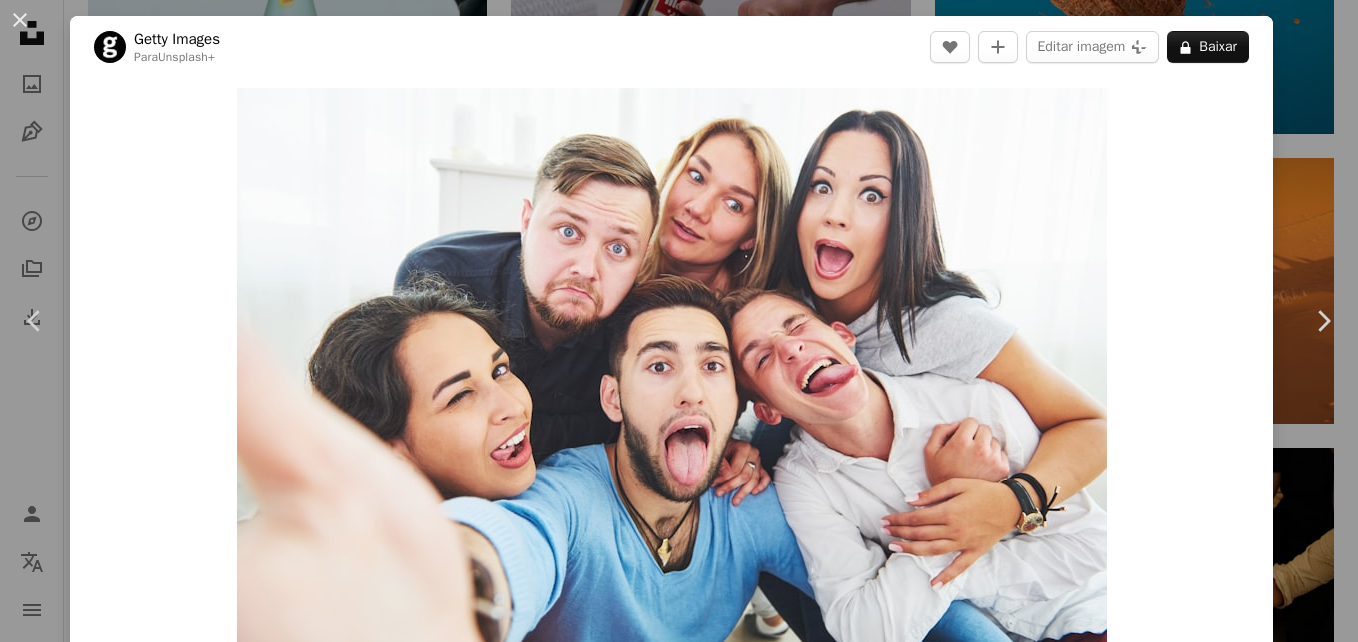 click on "An X shape Chevron left Chevron right Getty Images Para  Unsplash+ A heart A plus sign Editar imagem   Plus sign for Unsplash+ A lock   Baixar Zoom in A forward-right arrow Compartilhar More Actions Calendar outlined Publicada em  23 de agosto de 2022 Safety Com a  Licença da Unsplash+ povo educação êxito universidade luz solar ao ar livre selfie grupo de pessoas adolescente Olhando casal heterossexual Férias comediante Vida atividades de fim de semana cultura hipster eventos da vida temas de fotografia Imagens de domínio público Imagens relacionadas Plus sign for Unsplash+ A heart A plus sign Getty Images Para  Unsplash+ A lock   Baixar Plus sign for Unsplash+ A heart A plus sign Getty Images Para  Unsplash+ A lock   Baixar Plus sign for Unsplash+ A heart A plus sign Getty Images Para  Unsplash+ A lock   Baixar Plus sign for Unsplash+ A heart A plus sign Getty Images Para  Unsplash+ A lock   Baixar Plus sign for Unsplash+ A heart A plus sign Curated Lifestyle Para  Unsplash+ A lock   Baixar Plus sign for Unsplash+ A heart A plus sign Curated Lifestyle Para  Unsplash+ A lock   Baixar Para" at bounding box center (679, 321) 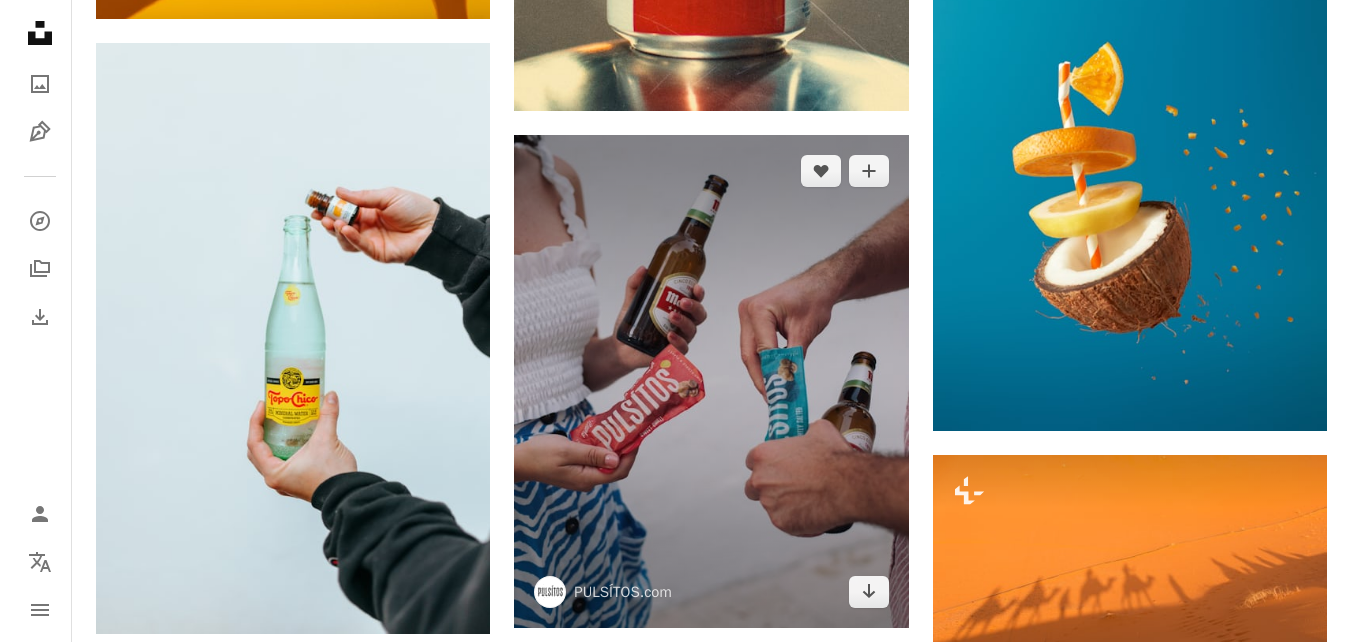 scroll, scrollTop: 1243, scrollLeft: 0, axis: vertical 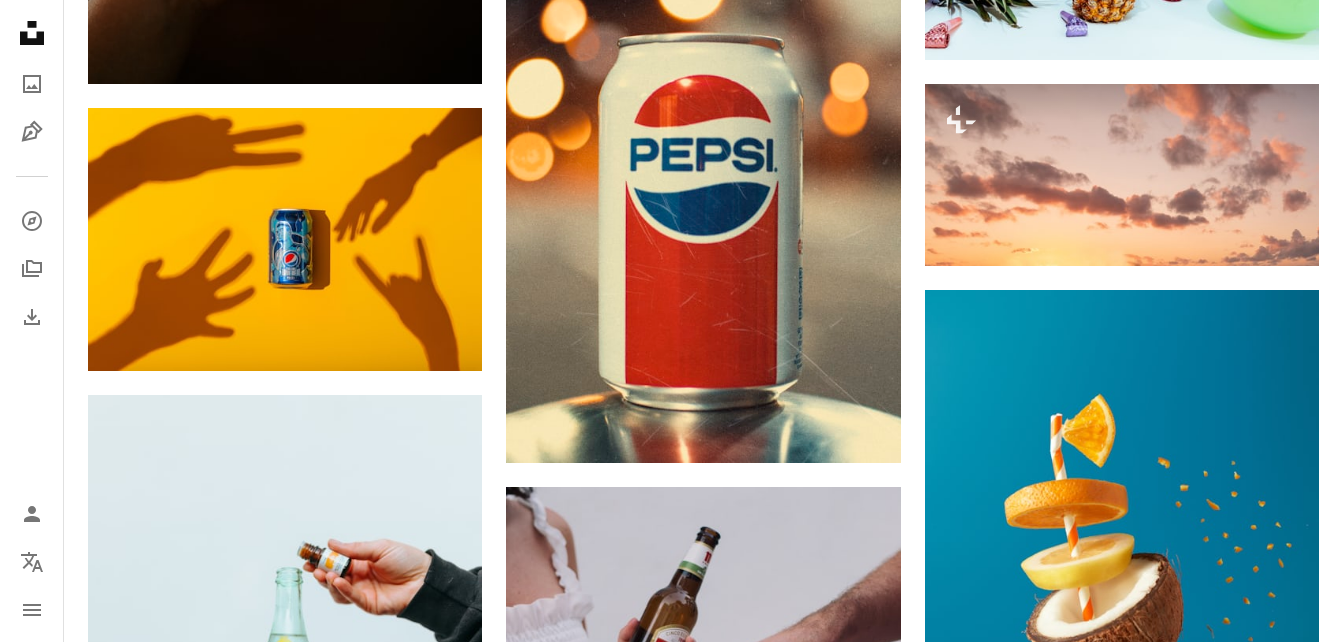 click at bounding box center (1122, 1225) 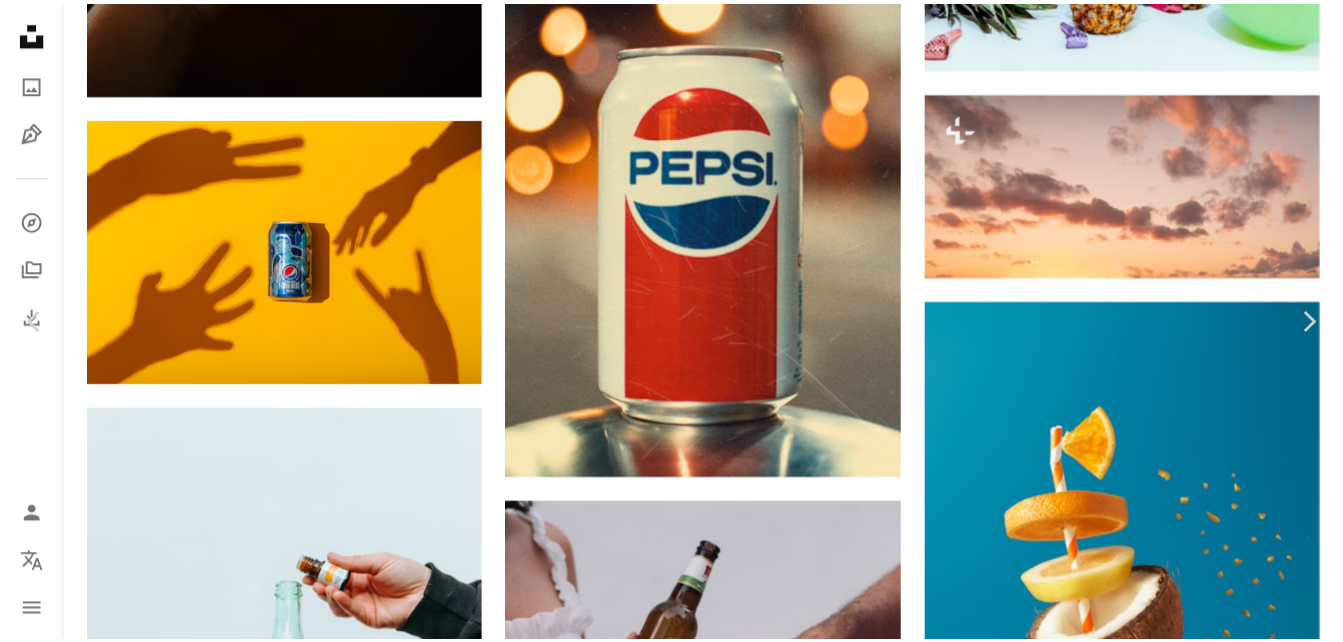 scroll, scrollTop: 667, scrollLeft: 0, axis: vertical 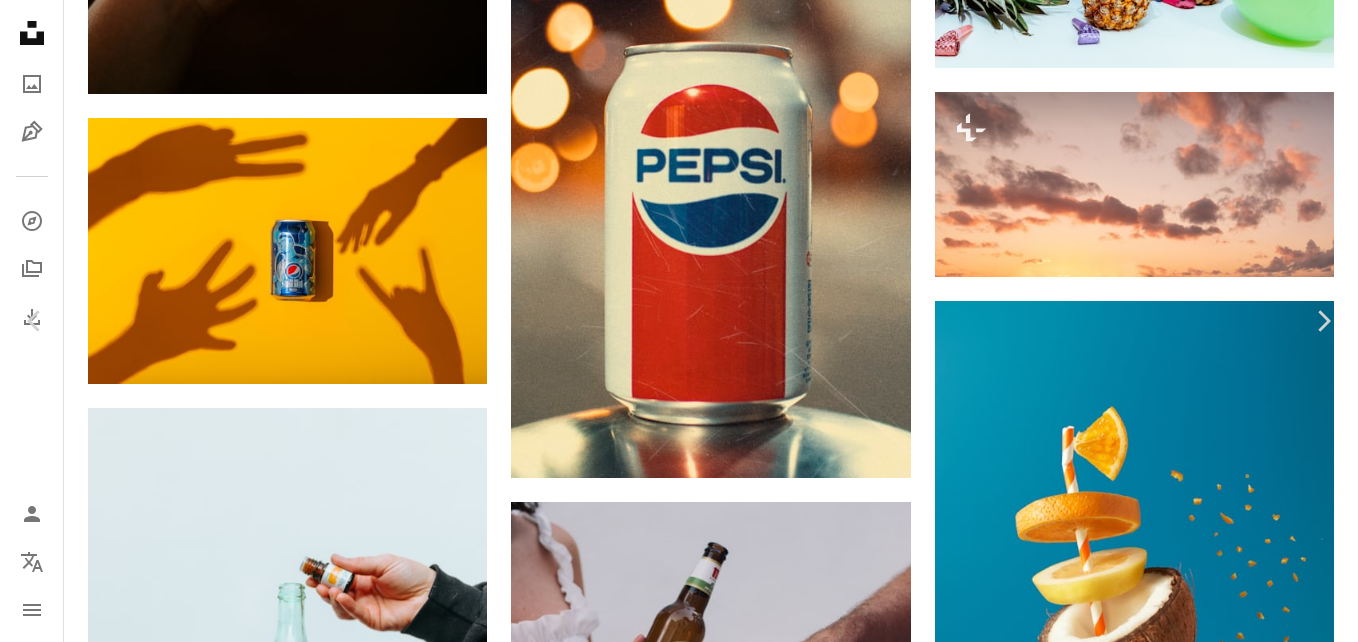 click on "An X shape Chevron left Chevron right Dorien Monnens dorienmonnens A heart A plus sign Editar imagem   Plus sign for Unsplash+ Baixar gratuitamente Chevron down Zoom in Visualizações 1.714.825 Downloads 9.616 Destaque em Fotos A forward-right arrow Compartilhar Info icon Informações More Actions Calendar outlined Publicada em  19 de dezembro de 2020 Camera Canon, EOS 1100D Safety Uso gratuito sob a  Licença da Unsplash família amigos champanhe festa de Natal humano povo cerveja vidro beber álcool marrom garrafa bebida bar garrafa de cerveja balcão de bar Imagens Creative Commons Pesquise imagens premium relacionadas na iStock  |  Economize 20% com o código UNSPLASH20 Ver mais na iStock  ↗ Imagens relacionadas A heart A plus sign Alaksiej Čarankievič Arrow pointing down Plus sign for Unsplash+ A heart A plus sign Andrej Lišakov Para  Unsplash+ A lock   Baixar A heart A plus sign Eugene Uhanov Arrow pointing down A heart A plus sign Edward Howell Disponível para contratação Arrow pointing down" at bounding box center [679, 6410] 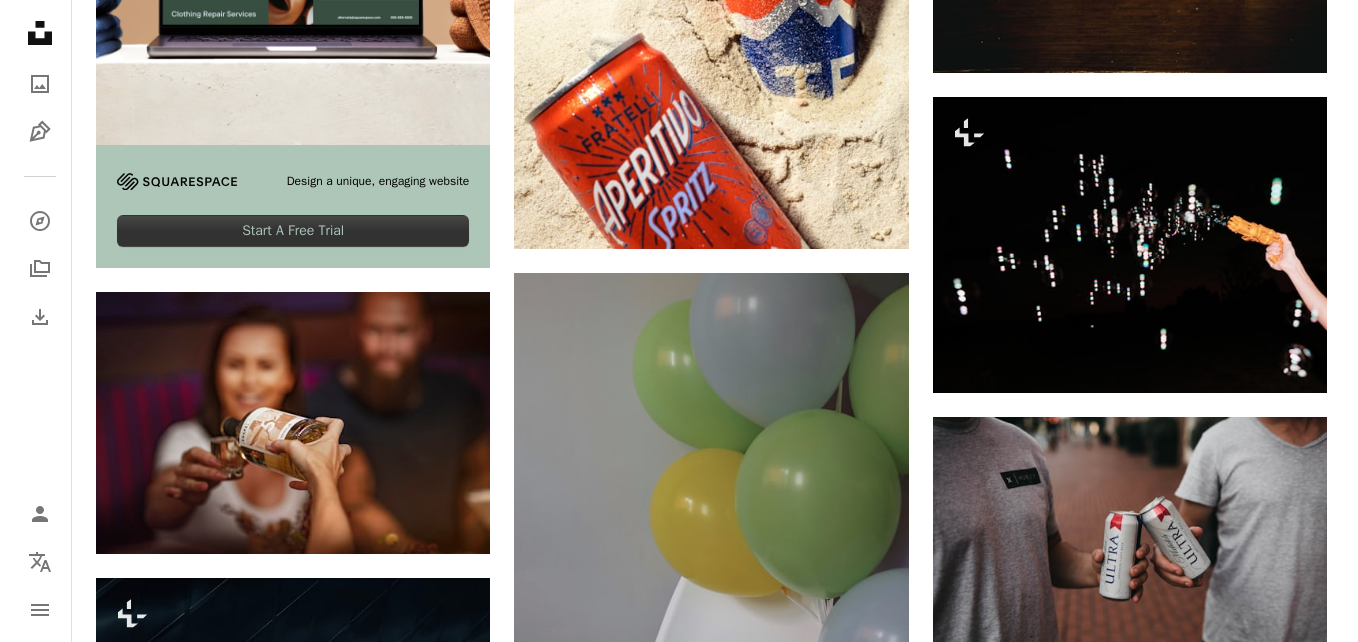 scroll, scrollTop: 4667, scrollLeft: 0, axis: vertical 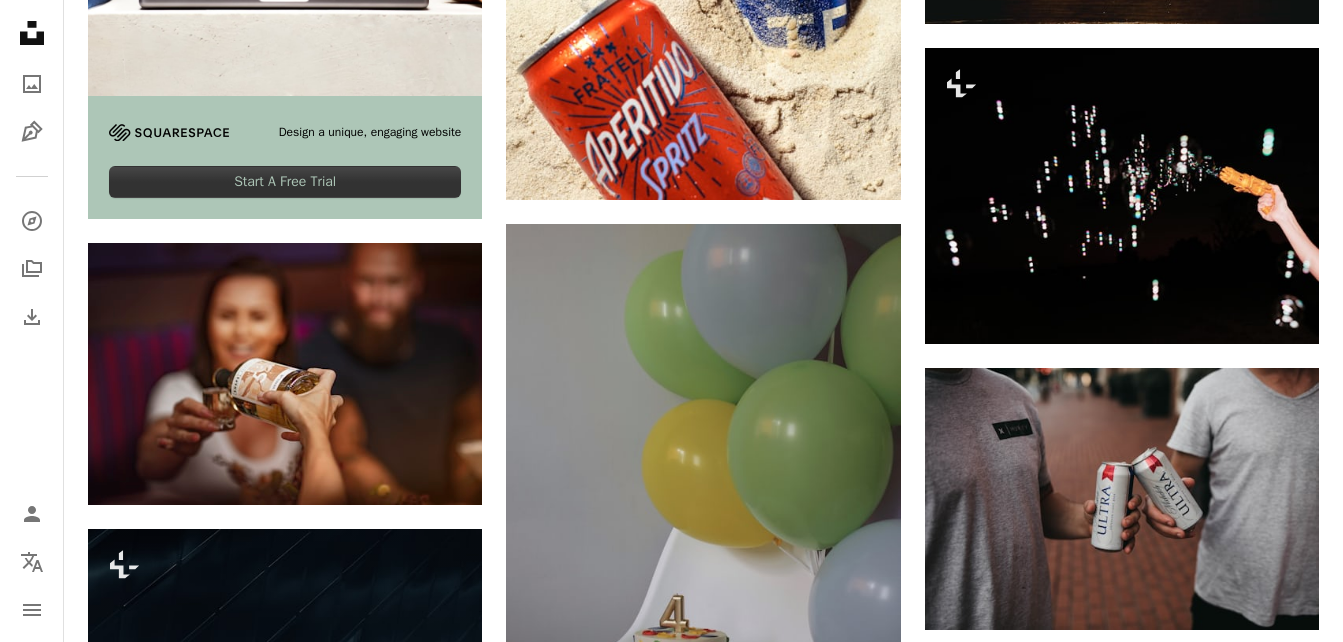click at bounding box center [285, 1275] 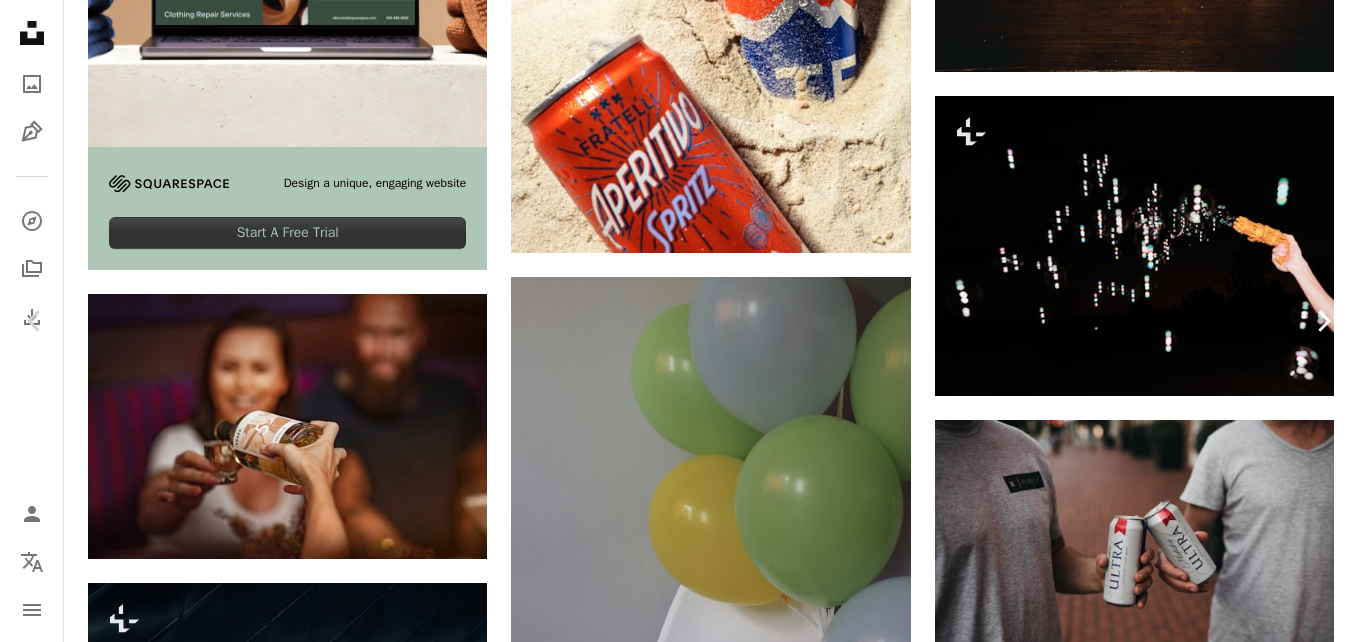click on "Chevron right" at bounding box center (1323, 321) 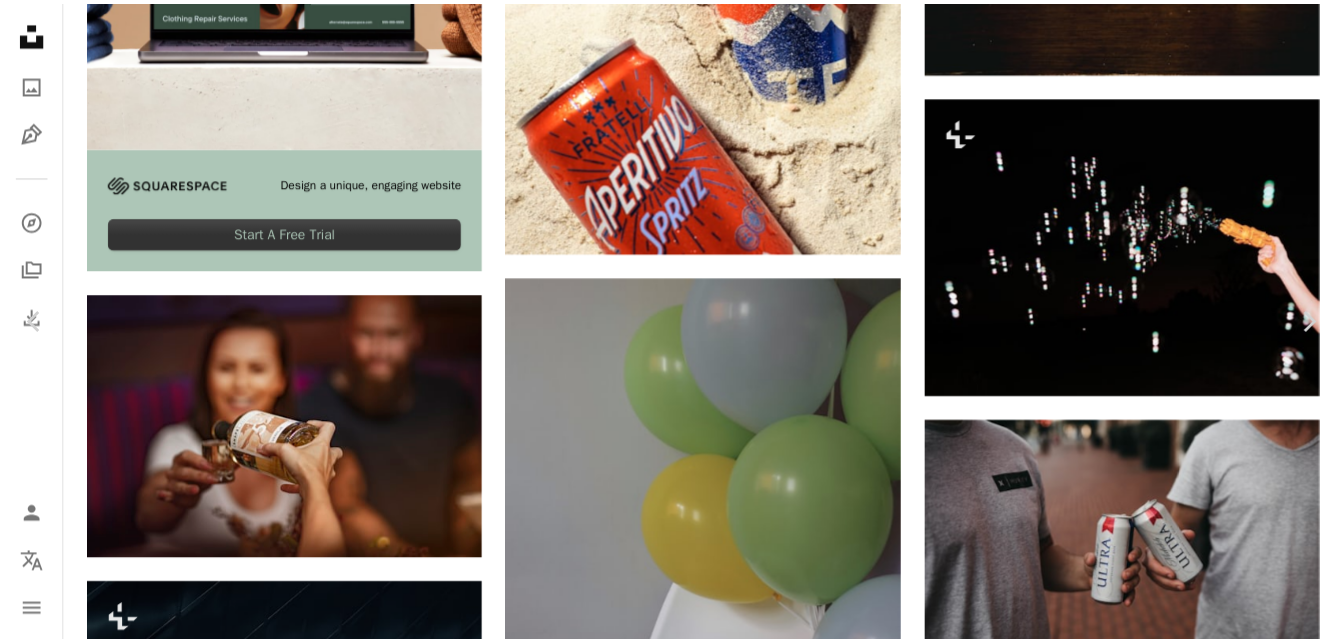 scroll, scrollTop: 6049, scrollLeft: 0, axis: vertical 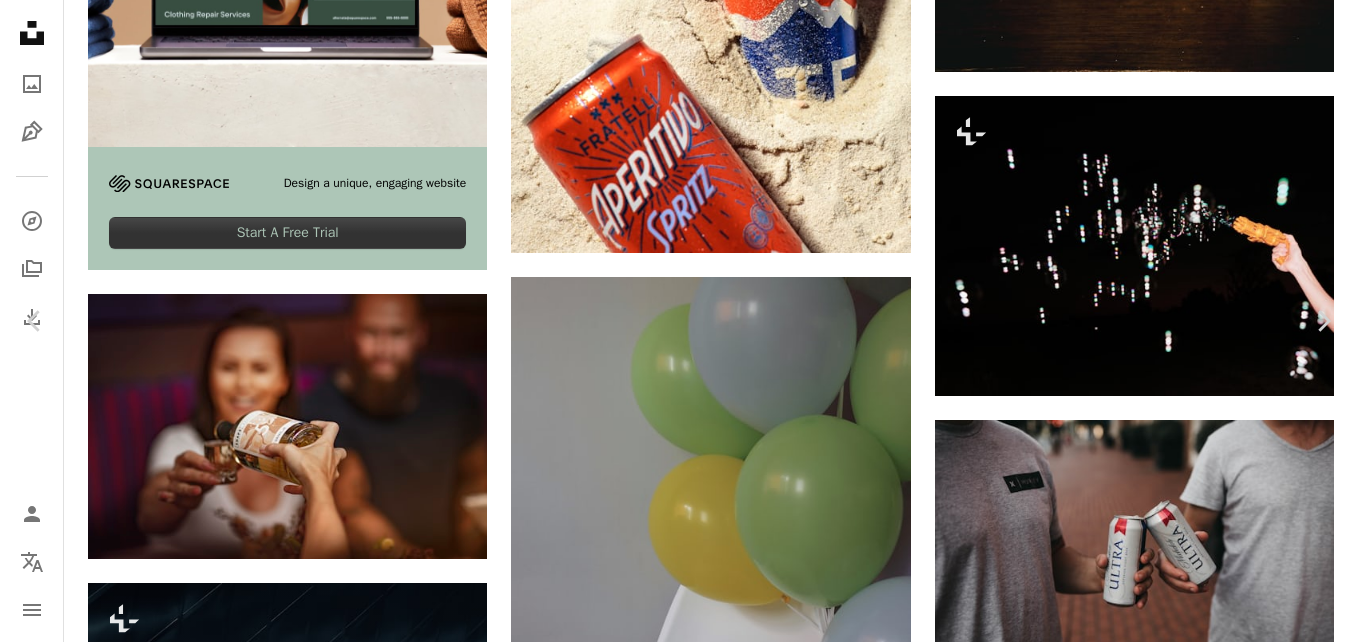 click on "An X shape Chevron left Chevron right Martin Péchy martinpechy A heart A plus sign Editar imagem   Plus sign for Unsplash+ Baixar gratuitamente Chevron down Zoom in Visualizações 2.247.587 Downloads 2.776 Destaque em Fotos A forward-right arrow Compartilhar Info icon Informações More Actions Calendar outlined Publicada em  3 de abril de 2019 Camera SONY, ILCE-7M2 Safety Uso gratuito sob a  Licença da Unsplash humano beber bebida soda poder estanho Imagens gratuitas Pesquise imagens premium relacionadas na iStock  |  Economize 20% com o código UNSPLASH20 Ver mais na iStock  ↗ Imagens relacionadas A heart A plus sign Ja San Miguel Arrow pointing down Plus sign for Unsplash+ A heart A plus sign Curated Lifestyle Para  Unsplash+ A lock   Baixar A heart A plus sign Ja San Miguel Arrow pointing down A heart A plus sign Andri Aeschlimann Arrow pointing down A heart A plus sign Sincerely Media Disponível para contratação A checkmark inside of a circle Arrow pointing down A heart A plus sign Ali Pli Para" at bounding box center [679, 6169] 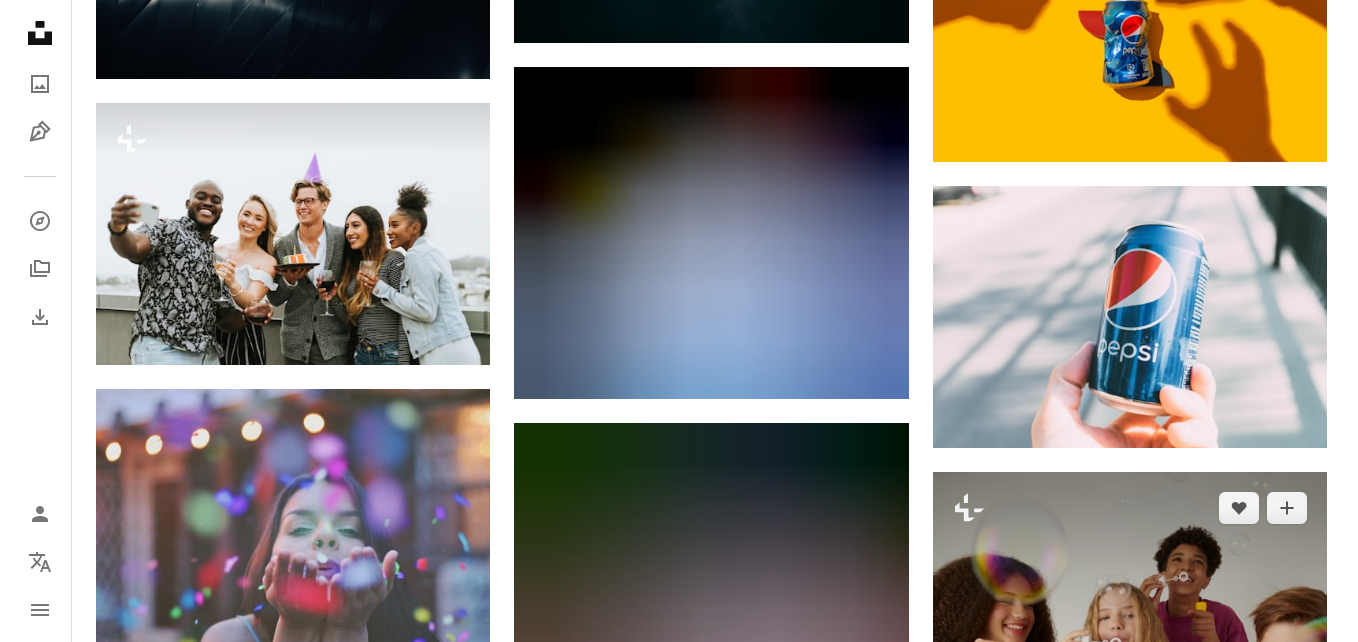 scroll, scrollTop: 5500, scrollLeft: 0, axis: vertical 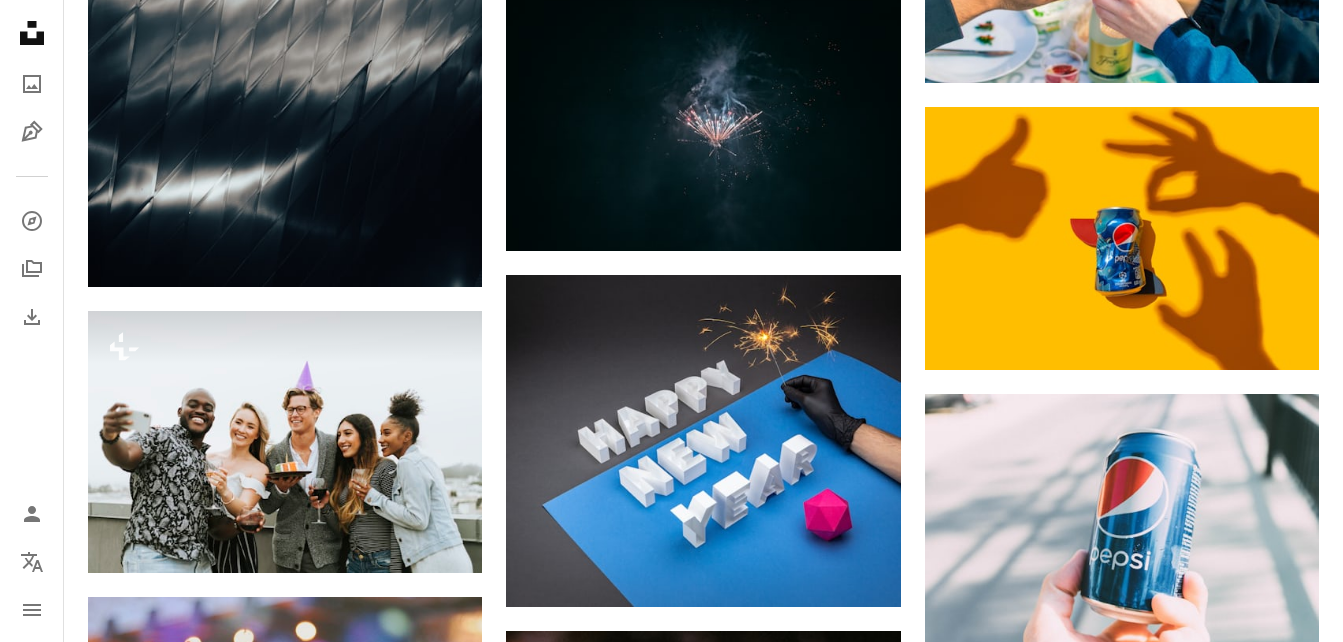 click at bounding box center [1122, 940] 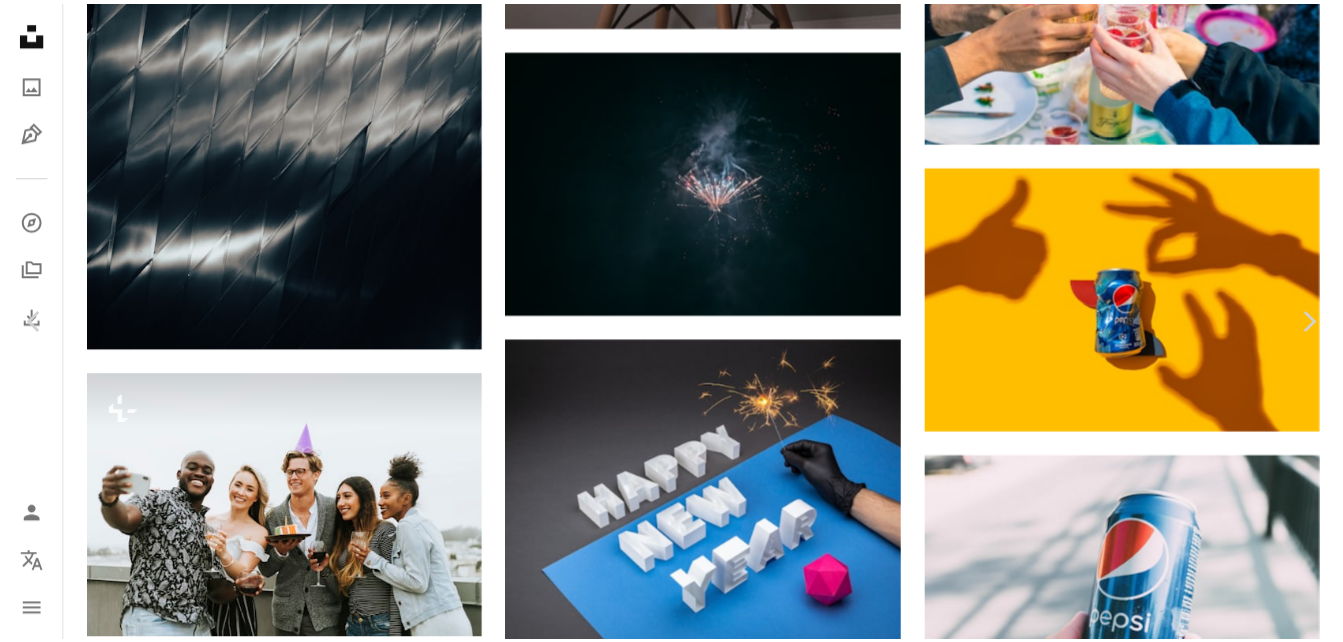 scroll, scrollTop: 5504, scrollLeft: 0, axis: vertical 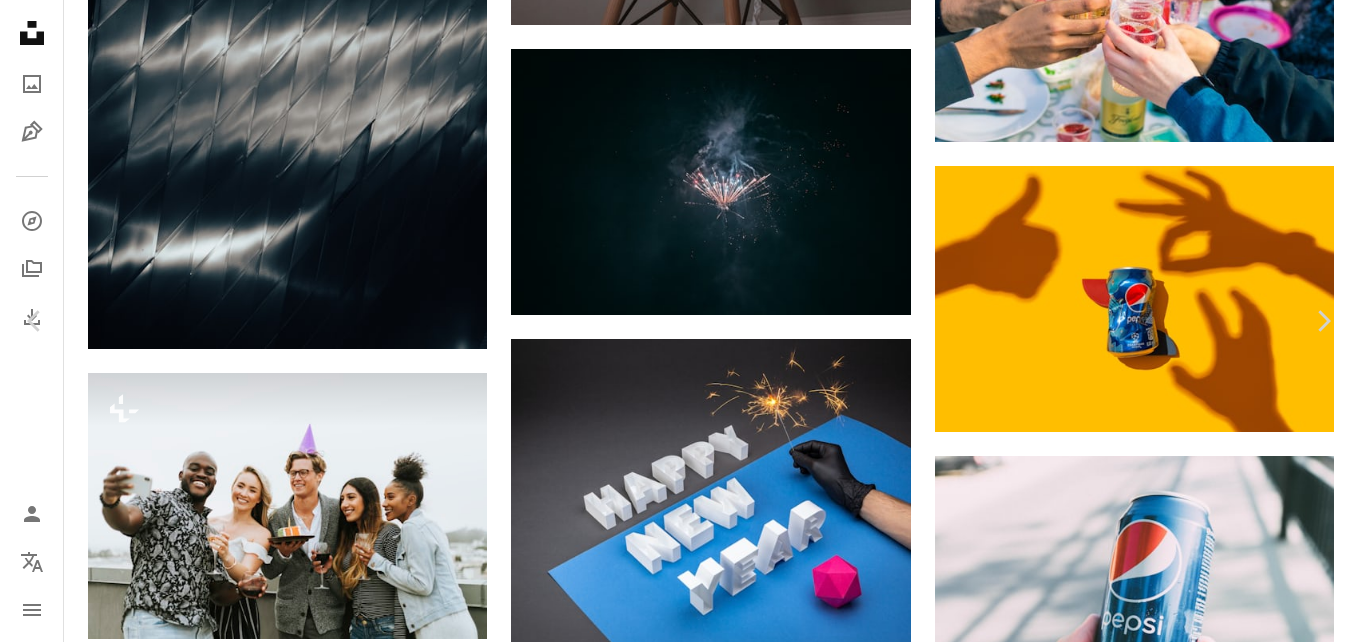 click on "An X shape Chevron left Chevron right Leire Cavia Para  Unsplash+ A heart A plus sign Editar imagem   Plus sign for Unsplash+ A lock   Baixar Zoom in Destaque em Fotos A forward-right arrow Compartilhar More Actions Calendar outlined Publicada em  14 de fevereiro de 2024 Camera NIKON CORPORATION, NIKON D850 Safety Com a  Licença da Unsplash+ moda amigos Bolhas Adolescentes dentro Sair interpolações bolhas soprando Geração Alfa Jovens geração alfa Imagens gratuitas Desta série Chevron right Plus sign for Unsplash+ Plus sign for Unsplash+ Plus sign for Unsplash+ Plus sign for Unsplash+ Plus sign for Unsplash+ Plus sign for Unsplash+ Plus sign for Unsplash+ Plus sign for Unsplash+ Plus sign for Unsplash+ Plus sign for Unsplash+ Imagens relacionadas Plus sign for Unsplash+ A heart A plus sign Leire Cavia Para  Unsplash+ A lock   Baixar Plus sign for Unsplash+ A heart A plus sign Leire Cavia Para  Unsplash+ A lock   Baixar Plus sign for Unsplash+ A heart A plus sign Leire Cavia Para  Unsplash+ A lock" at bounding box center [679, 5336] 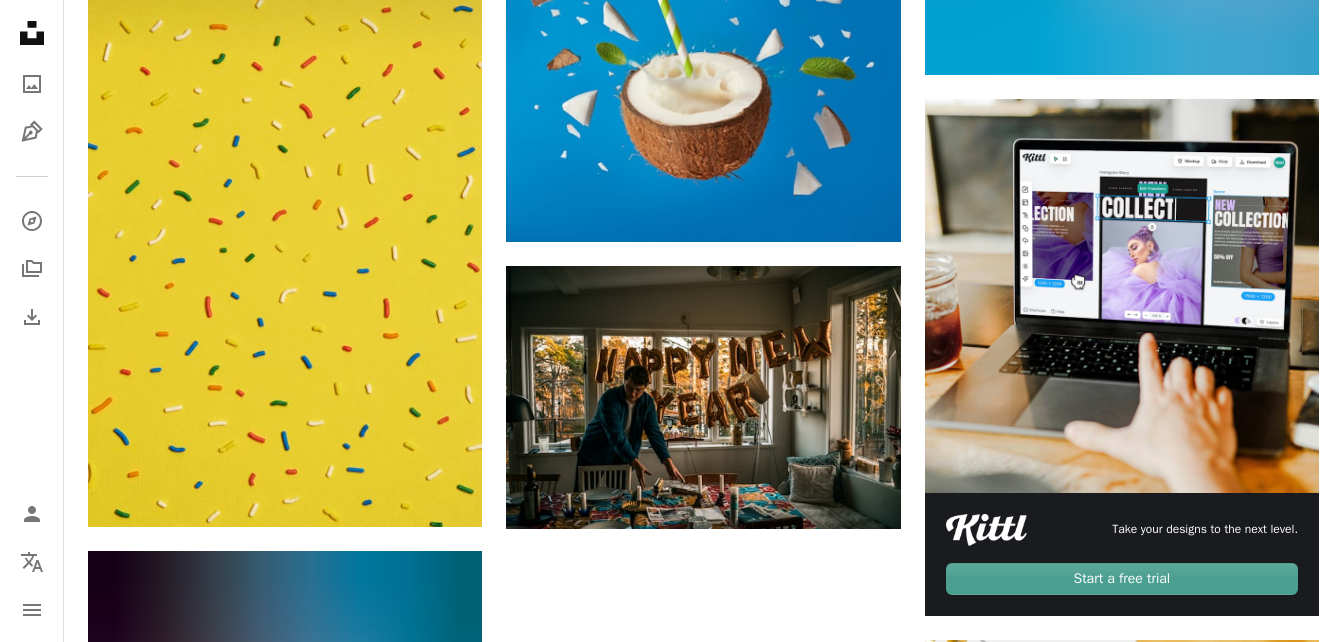 scroll, scrollTop: 8017, scrollLeft: 0, axis: vertical 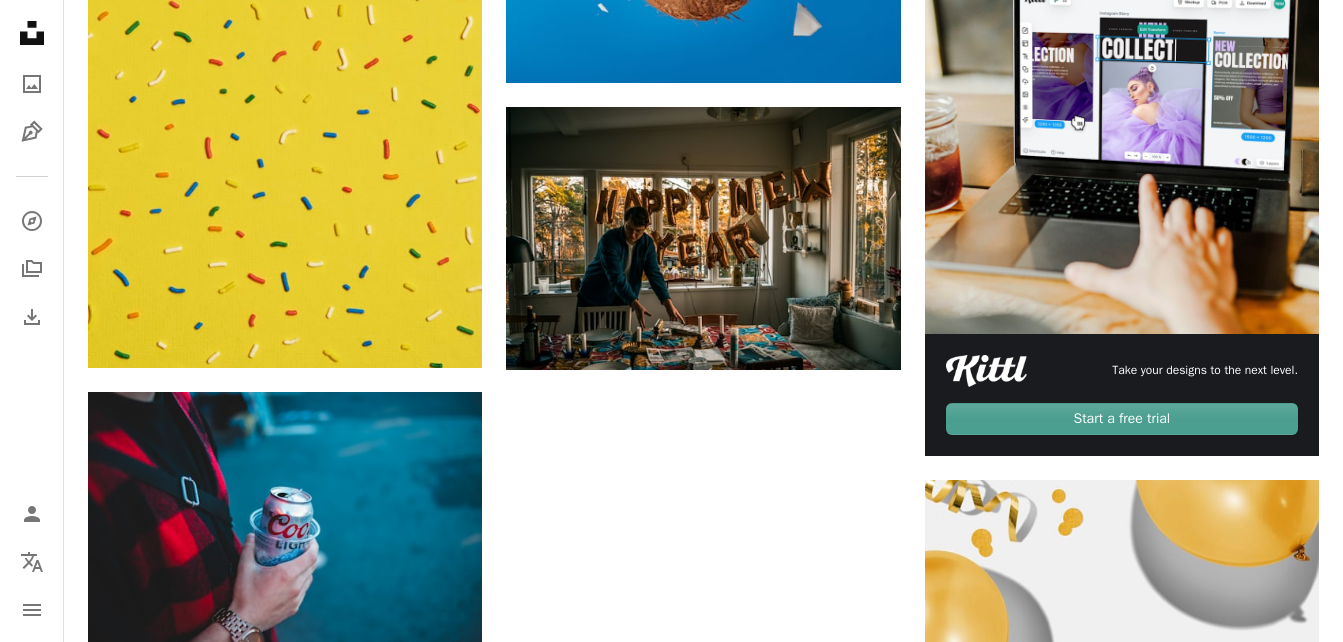 click on "Carregar mais" at bounding box center (703, 1570) 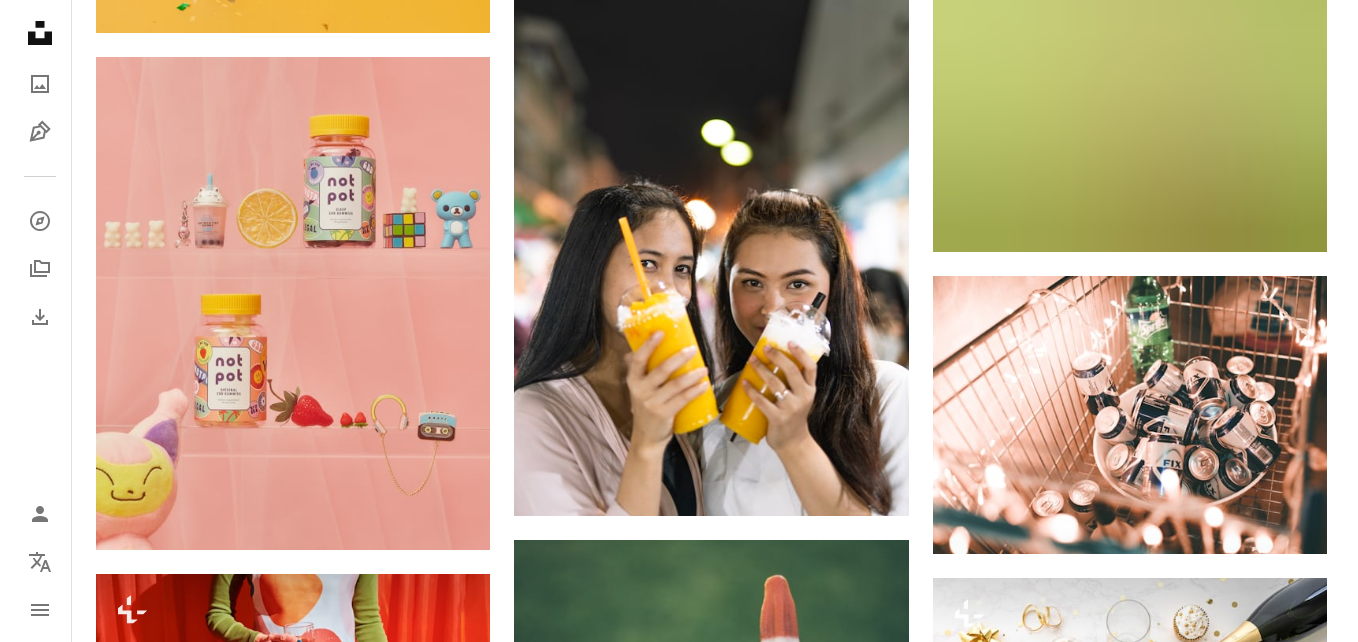scroll, scrollTop: 26109, scrollLeft: 0, axis: vertical 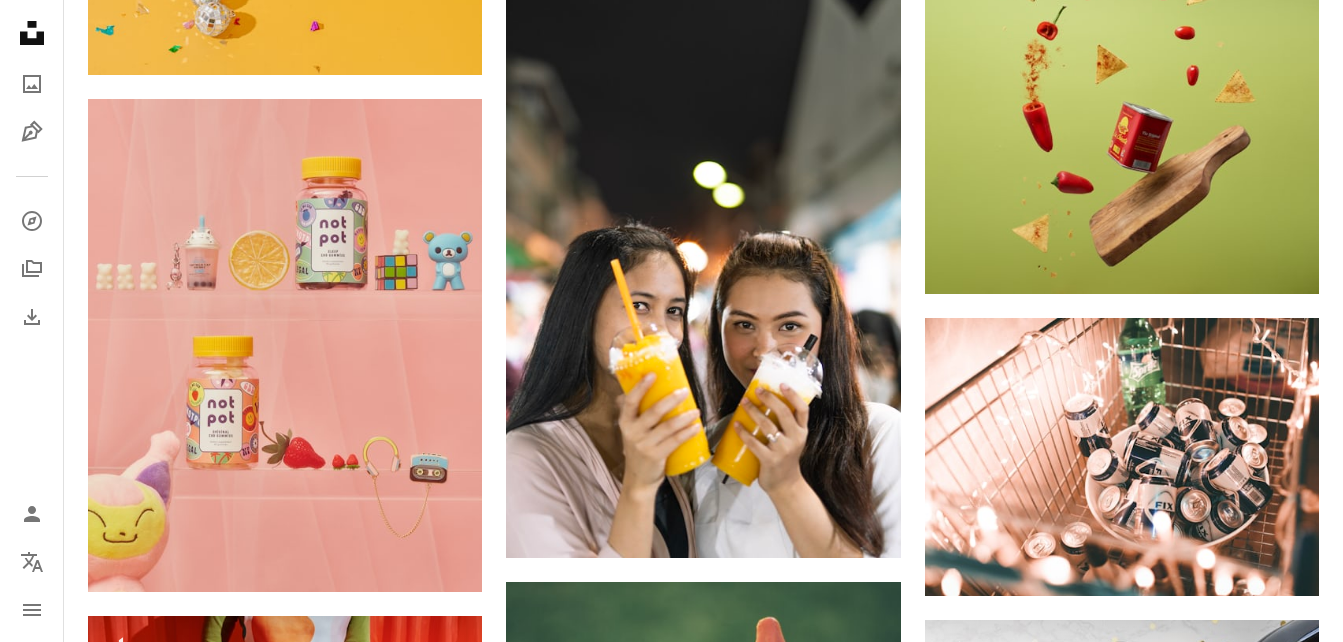 click at bounding box center (285, 1042) 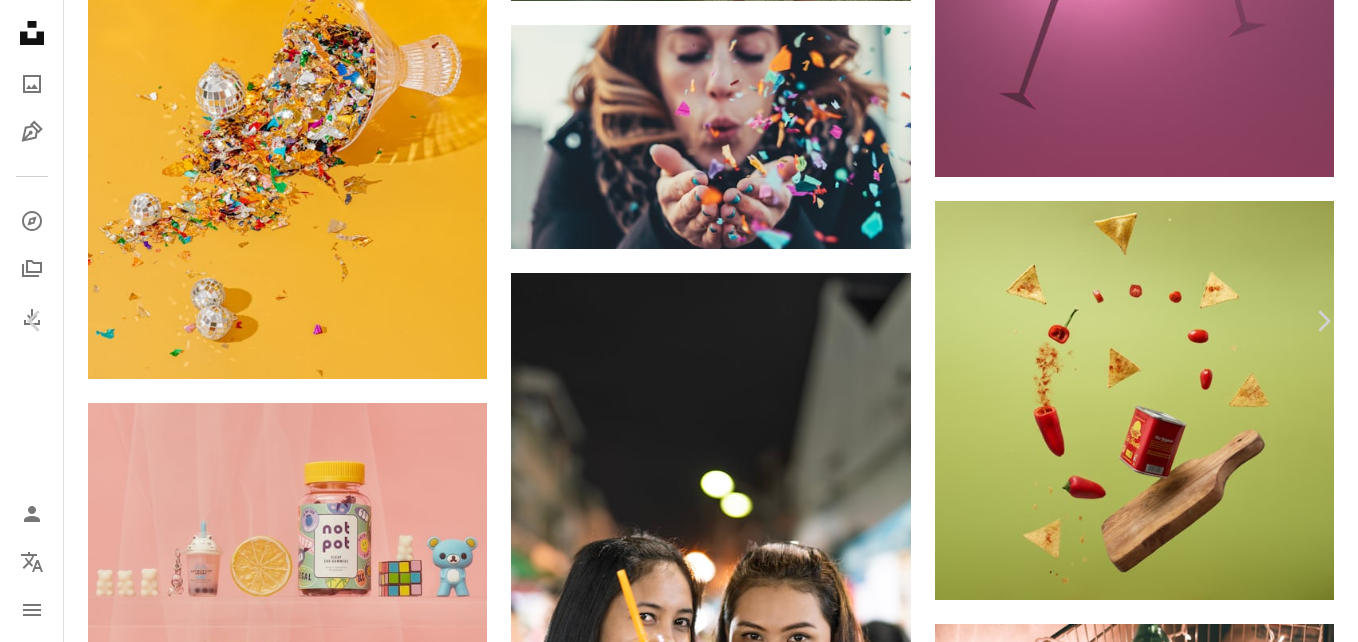 scroll, scrollTop: 3986, scrollLeft: 0, axis: vertical 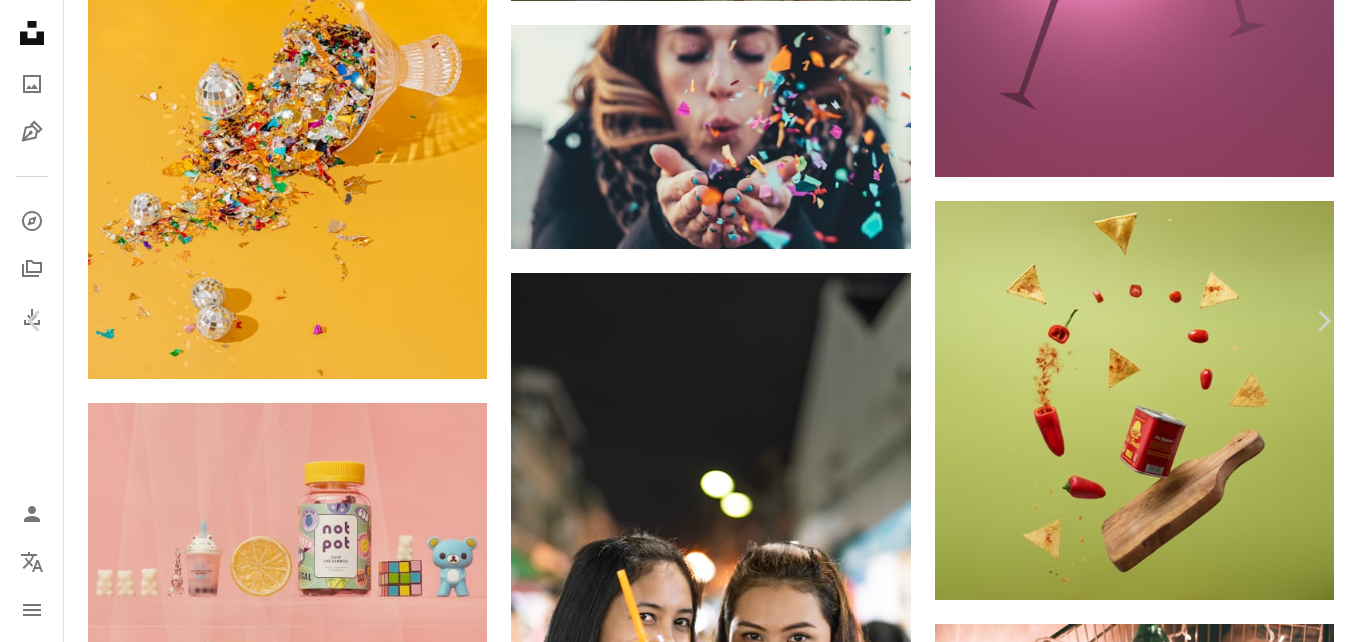 click on "An X shape Chevron left Chevron right Getty Images Para  Unsplash+ A heart A plus sign Editar imagem   Plus sign for Unsplash+ A lock   Baixar Zoom in A forward-right arrow Compartilhar More Actions Calendar outlined Publicada em  13 de setembro de 2022 Safety Com a  Licença da Unsplash+ praia mar beleza felicidade alegria amizade relaxamento Rindo moças União perna linha costeira apenas mulheres alegre Ligação bizarro Planos de fundo Imagens relacionadas Plus sign for Unsplash+ A heart A plus sign Getty Images Para  Unsplash+ A lock   Baixar Plus sign for Unsplash+ A heart A plus sign Getty Images Para  Unsplash+ A lock   Baixar Plus sign for Unsplash+ A heart A plus sign Getty Images Para  Unsplash+ A lock   Baixar Plus sign for Unsplash+ A heart A plus sign Getty Images Para  Unsplash+ A lock   Baixar Plus sign for Unsplash+ A heart A plus sign Getty Images Para  Unsplash+ A lock   Baixar Plus sign for Unsplash+ A heart A plus sign Getty Images Para  Unsplash+ A lock   Baixar Plus sign for Unsplash+" at bounding box center (679, 6306) 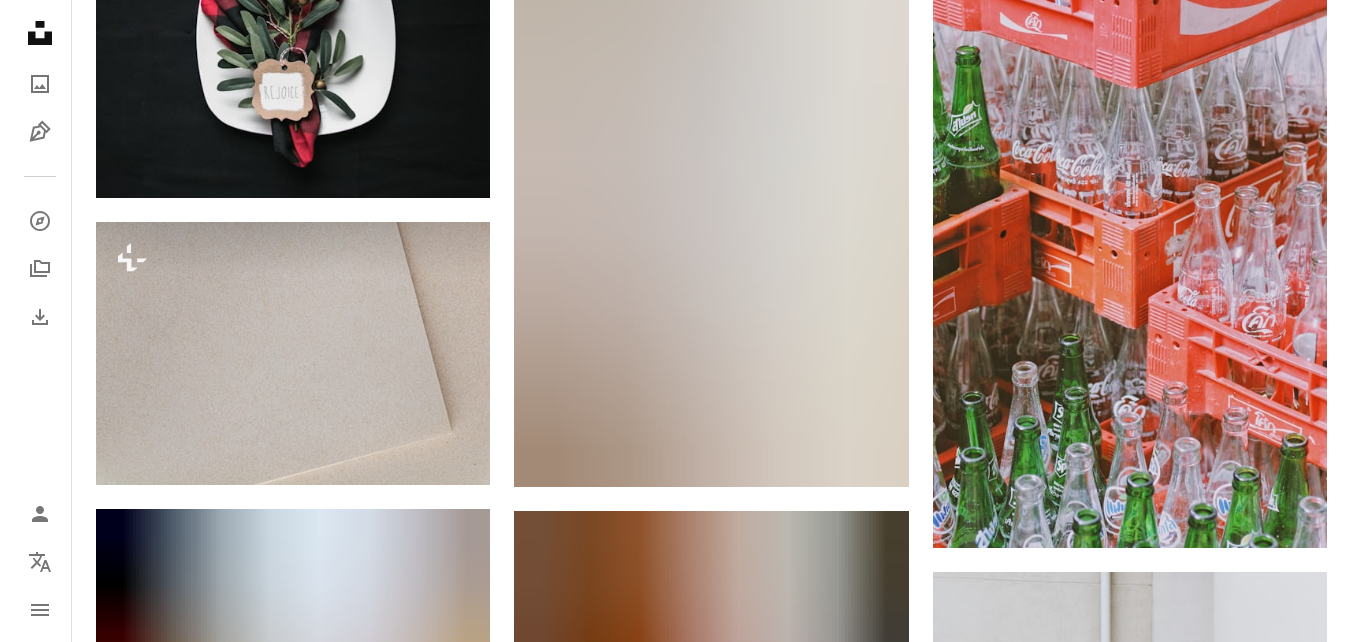 scroll, scrollTop: 44673, scrollLeft: 0, axis: vertical 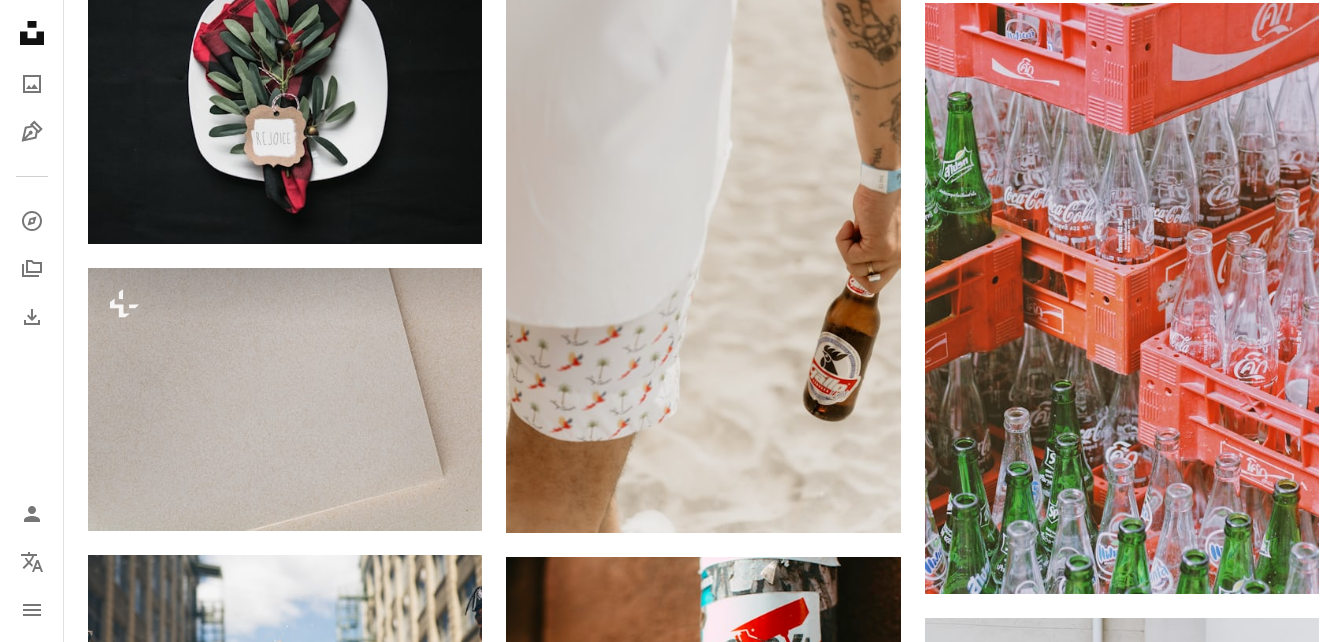 click at bounding box center (285, 973) 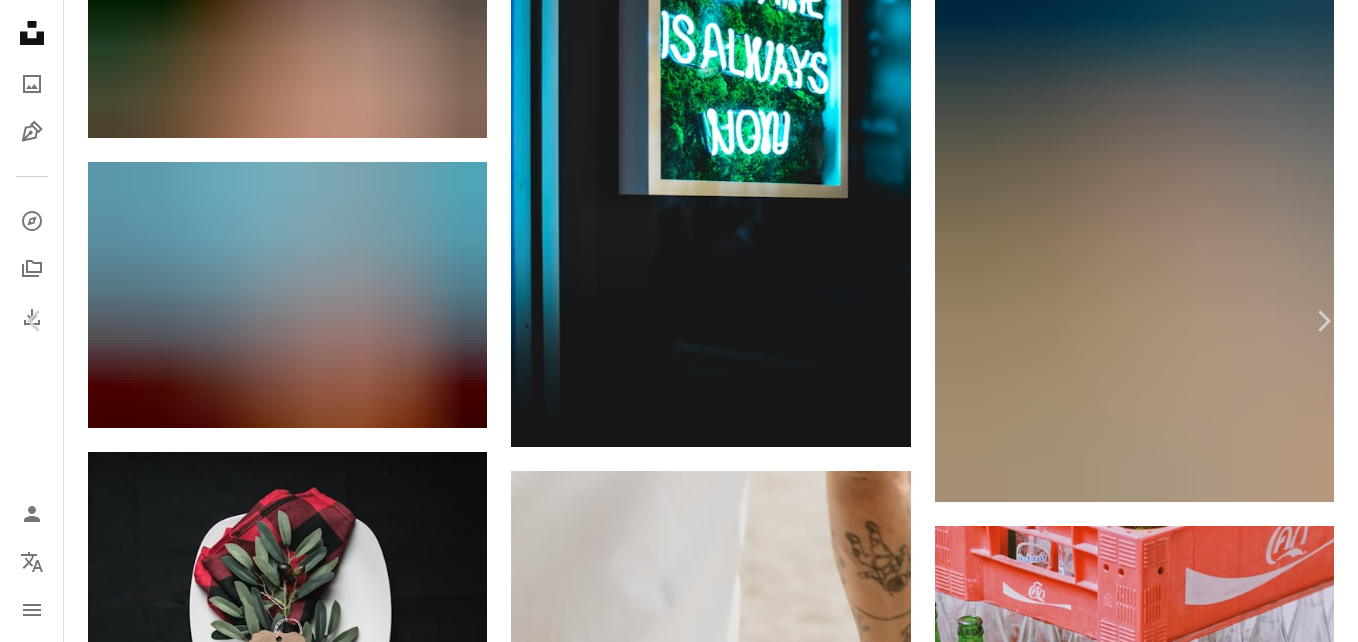 scroll, scrollTop: 0, scrollLeft: 0, axis: both 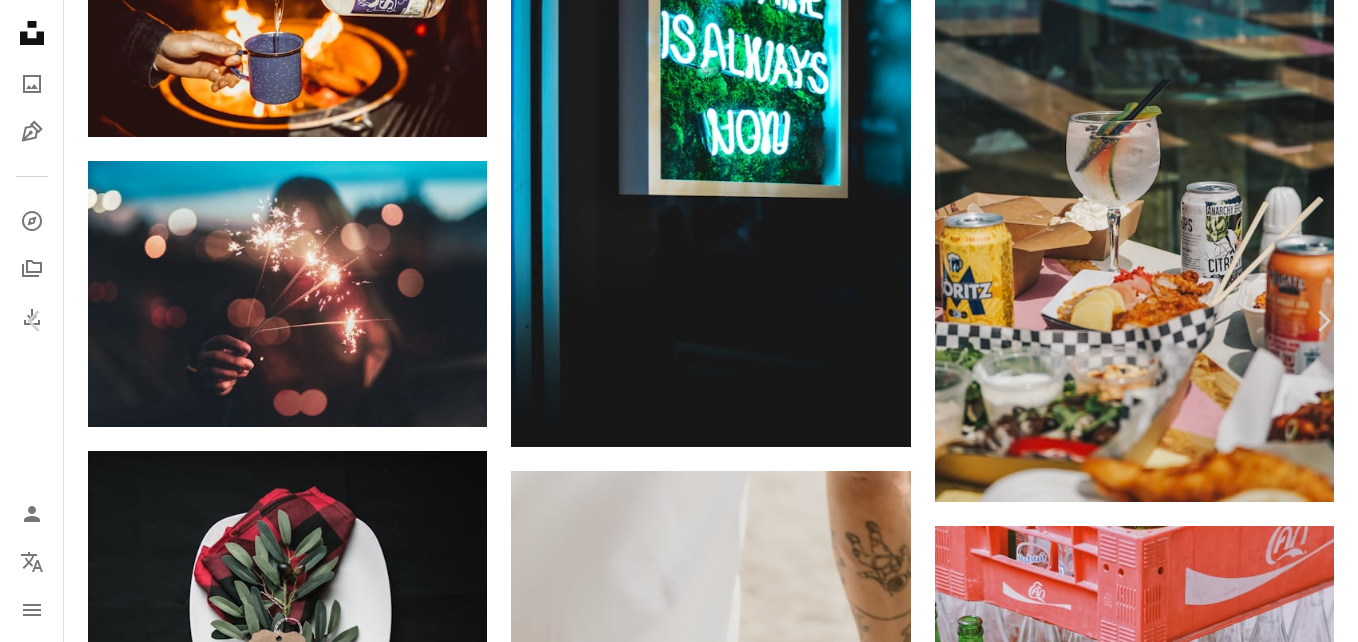 click on "Baixar gratuitamente" at bounding box center (1138, 6676) 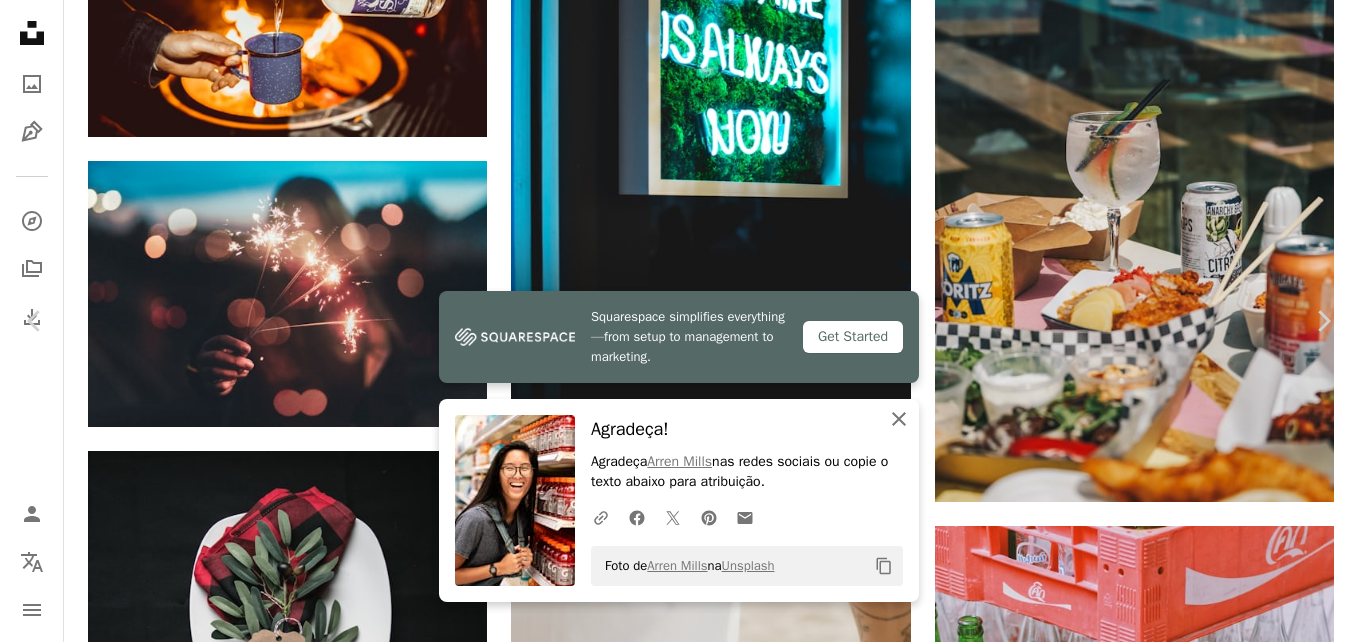 drag, startPoint x: 900, startPoint y: 418, endPoint x: 1352, endPoint y: 432, distance: 452.21677 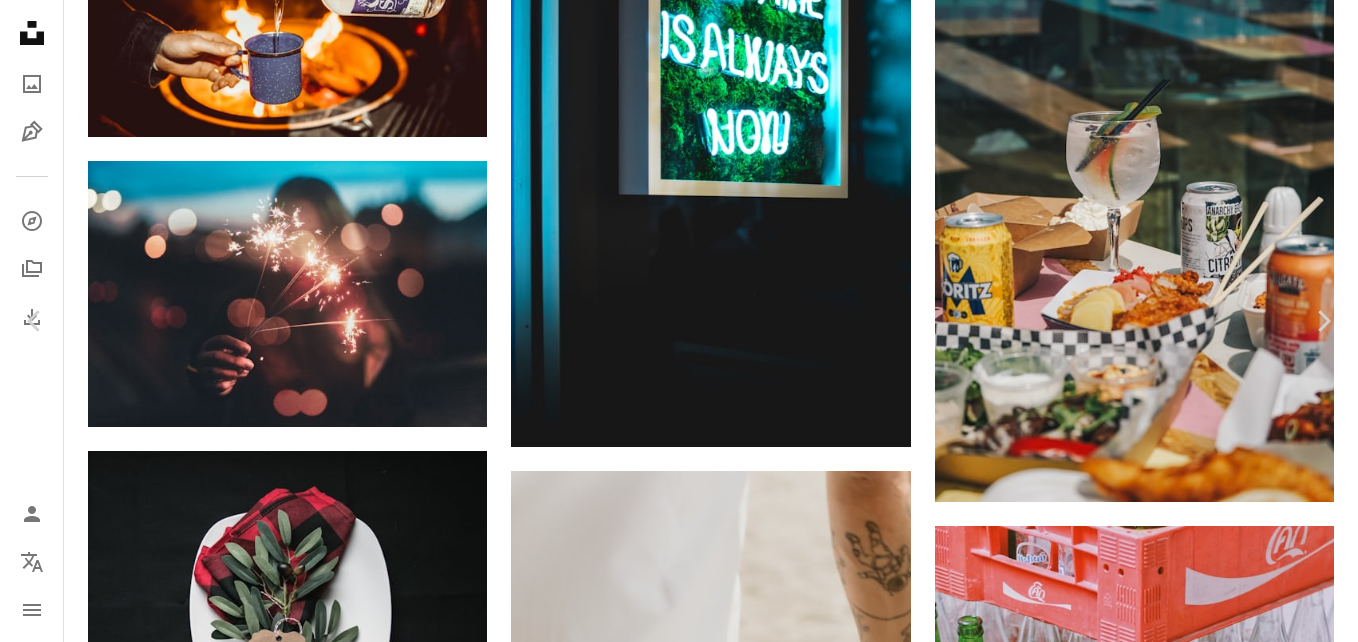 scroll, scrollTop: 500, scrollLeft: 0, axis: vertical 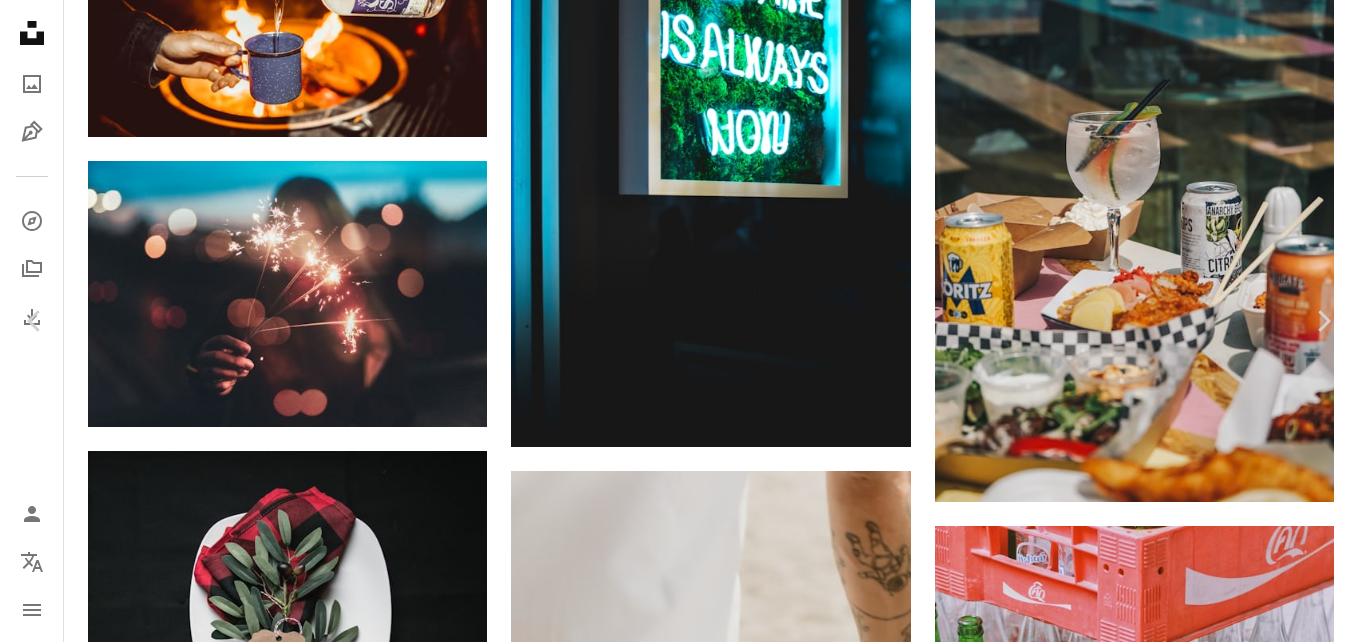 click on "An X shape Chevron left Chevron right [FIRST] [LAST] A heart A plus sign Editar imagem   Plus sign for Unsplash+ Baixar gratuitamente Chevron down Zoom in Visualizações 1.368.796 Downloads 5.621 Destaque em Fotos A forward-right arrow Compartilhar Info icon Informações More Actions Calendar outlined Publicada em  [DATE] Camera Canon, EOS 70D Safety Uso gratuito sob a  Licença da Unsplash alvo loja sorridente humano supermercado mercado loja óculos mercearia acessório Acessórios prateleira dentro Fotos de stock gratuitas Pesquise imagens premium relacionadas na iStock  |  Economize 20% com o código UNSPLASH20 Ver mais na iStock  ↗ Imagens relacionadas A heart A plus sign [FIRST] [LAST] Arrow pointing down Plus sign for Unsplash+ A heart A plus sign [FIRST] [LAST] Para  Unsplash+ A lock   Baixar A heart A plus sign [FIRST] [LAST] Disponível para contratação A checkmark inside of a circle Arrow pointing down A heart A plus sign [FIRST] [LAST] Disponível para contratação" at bounding box center [679, 6950] 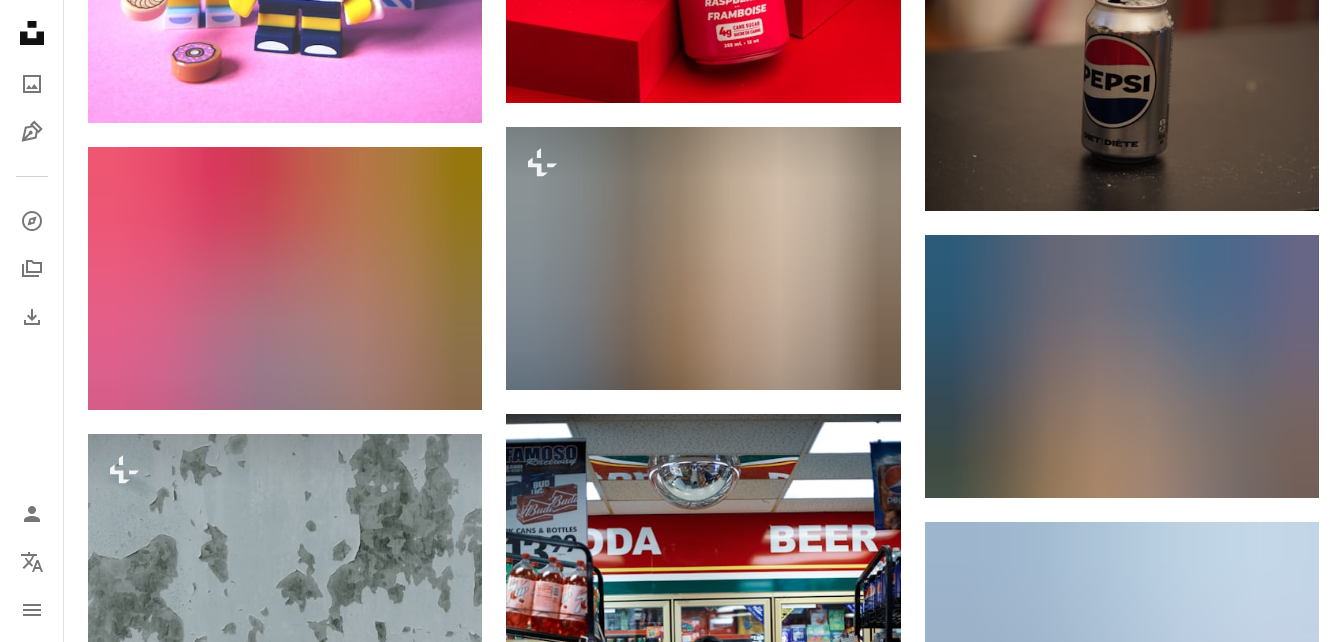 scroll, scrollTop: 65340, scrollLeft: 0, axis: vertical 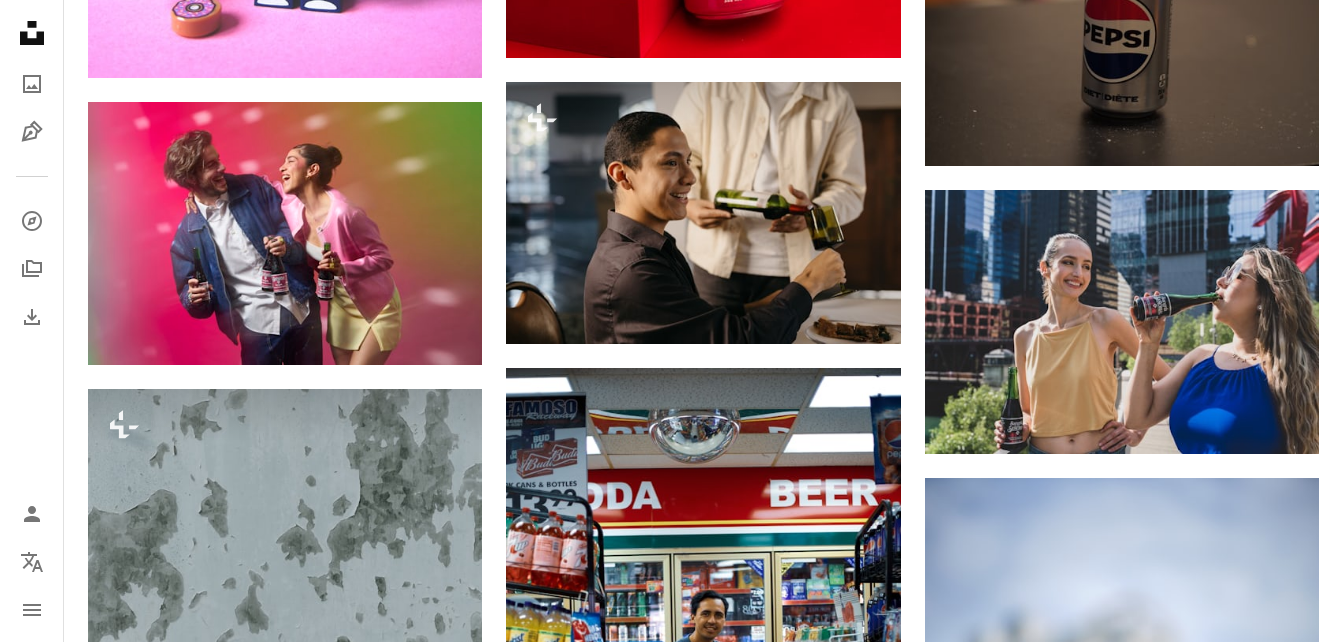 click at bounding box center [285, 971] 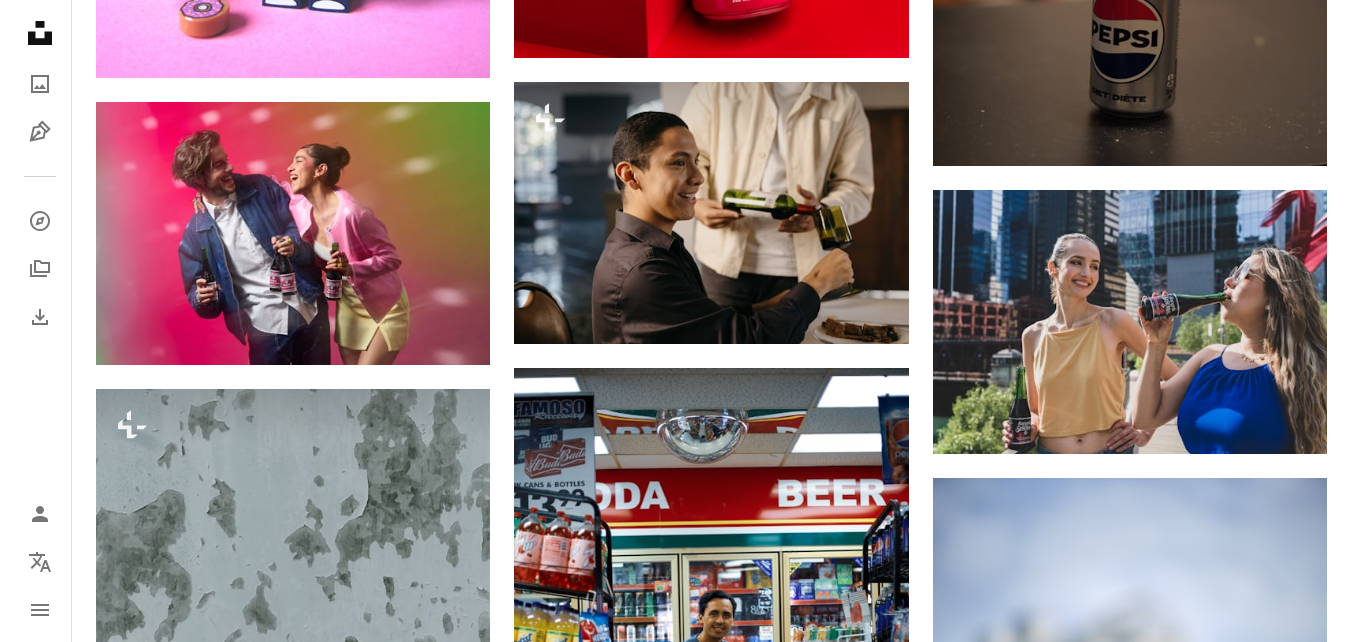 scroll, scrollTop: 65007, scrollLeft: 0, axis: vertical 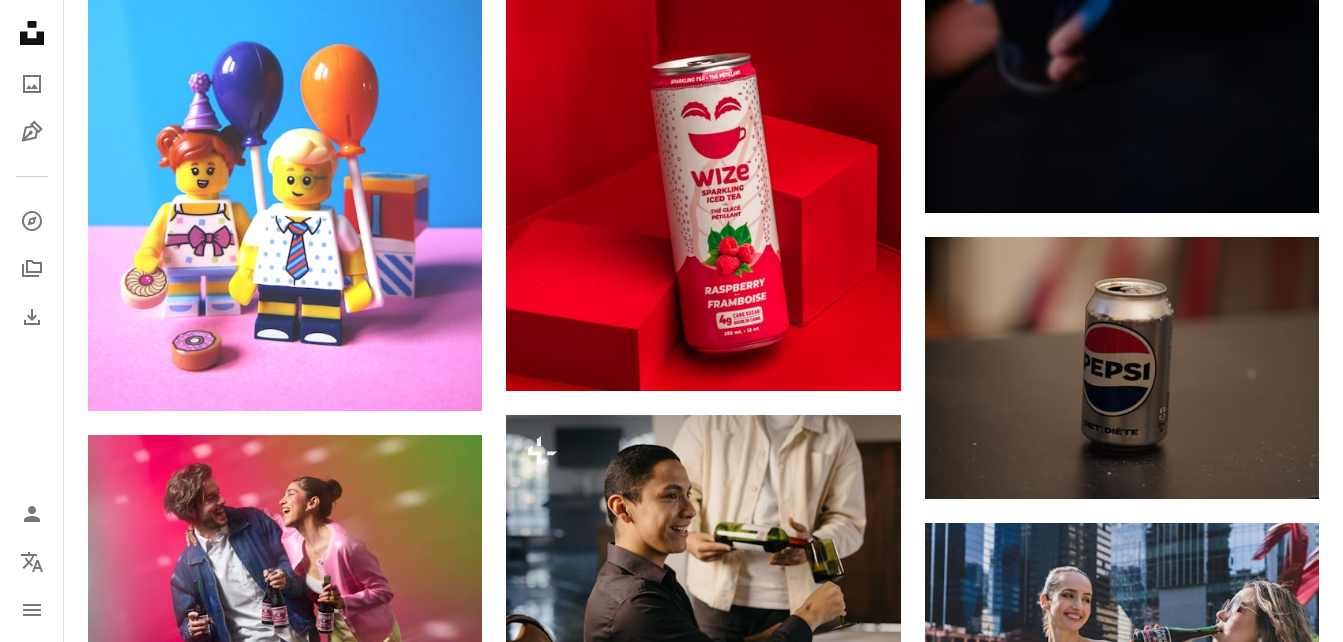click at bounding box center (285, 1304) 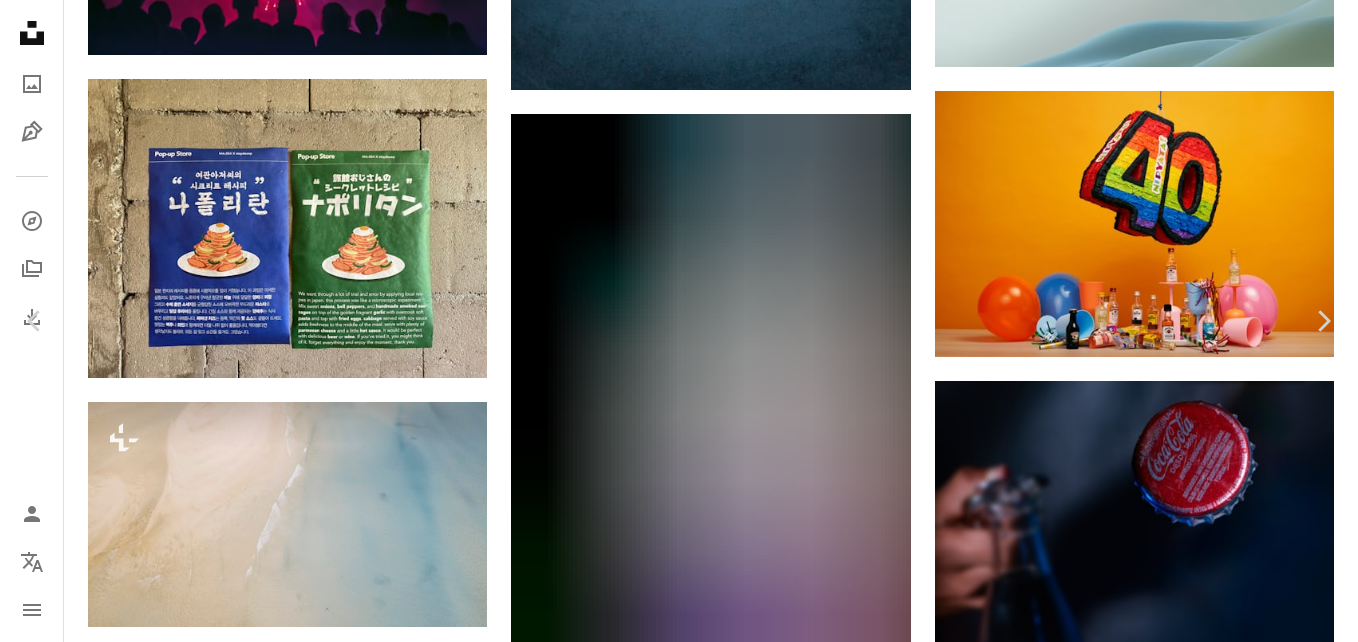scroll, scrollTop: 167, scrollLeft: 0, axis: vertical 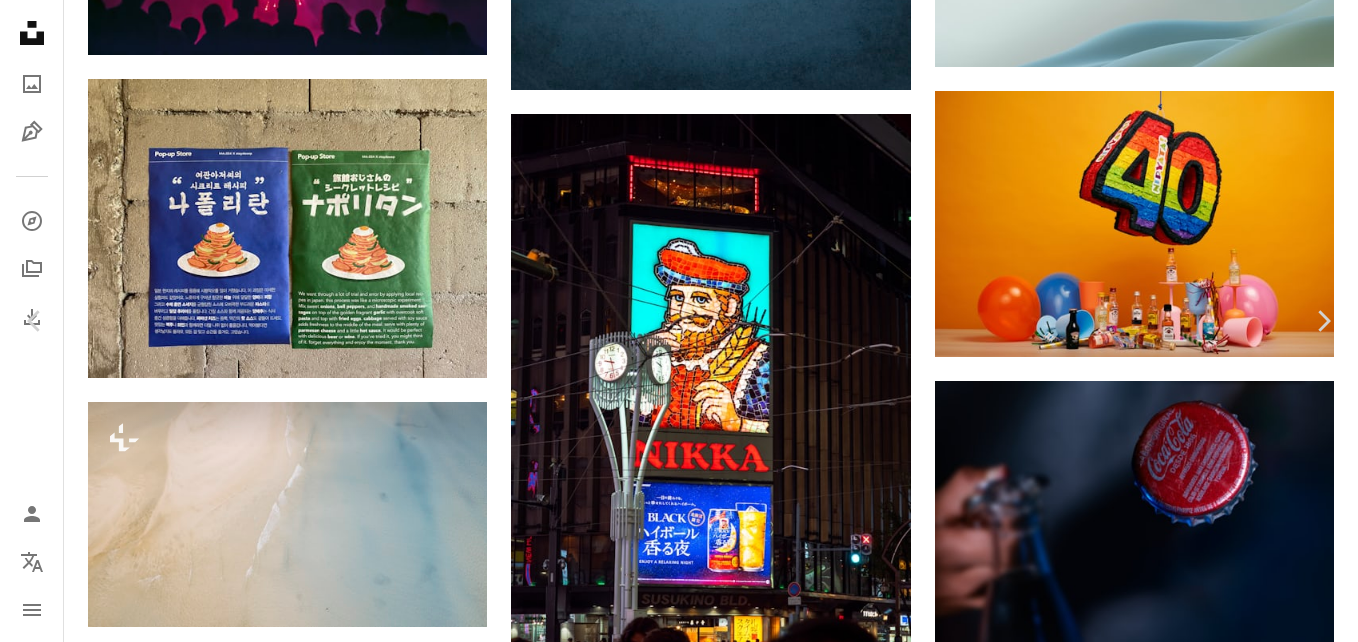 click on "Baixar gratuitamente" at bounding box center [1138, 6878] 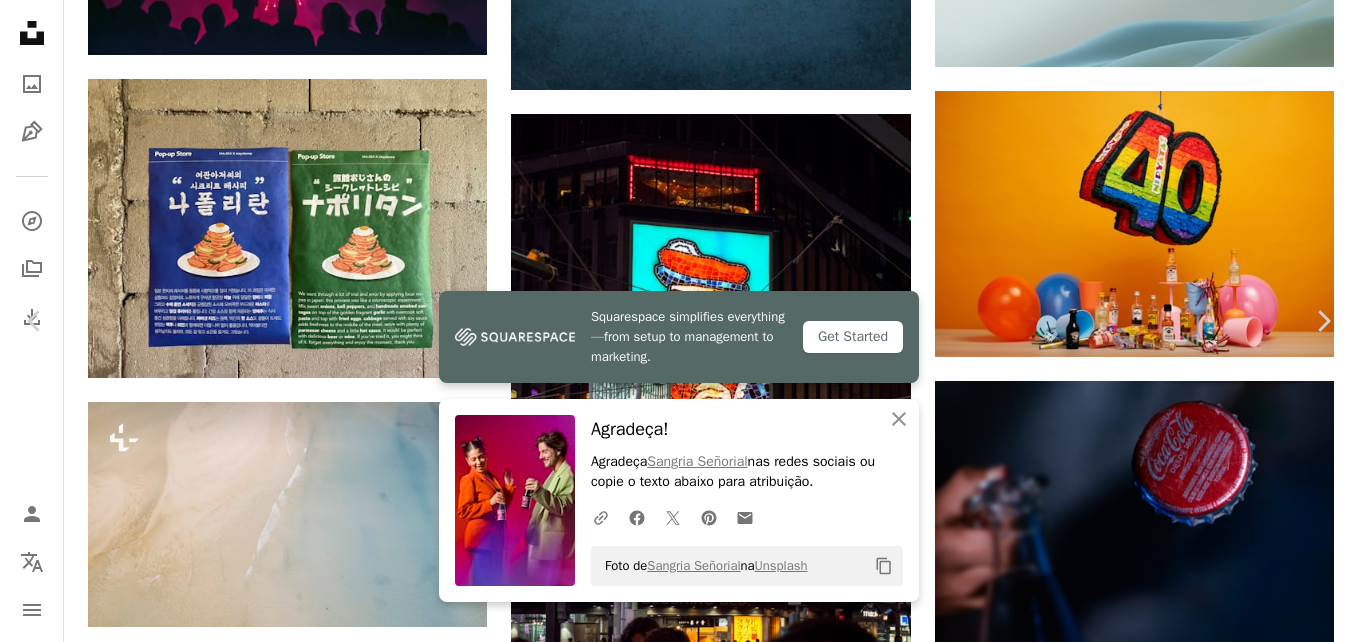 click on "Zoom in" at bounding box center (671, 7209) 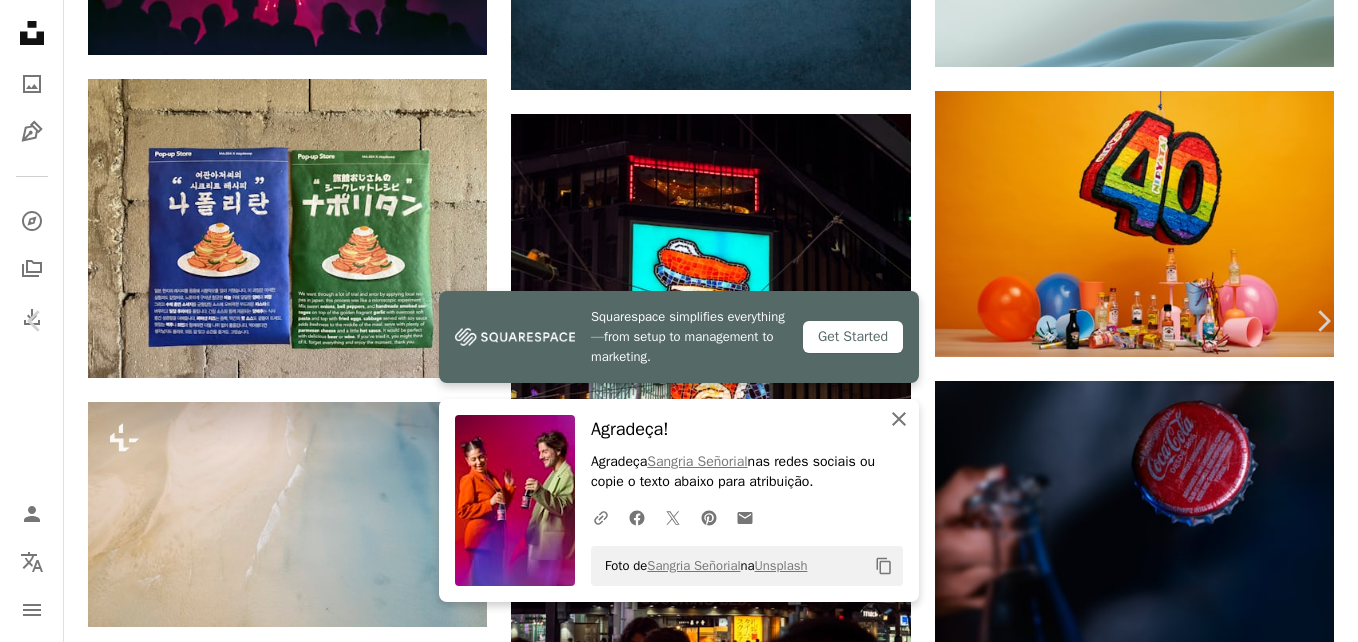 click on "An X shape" 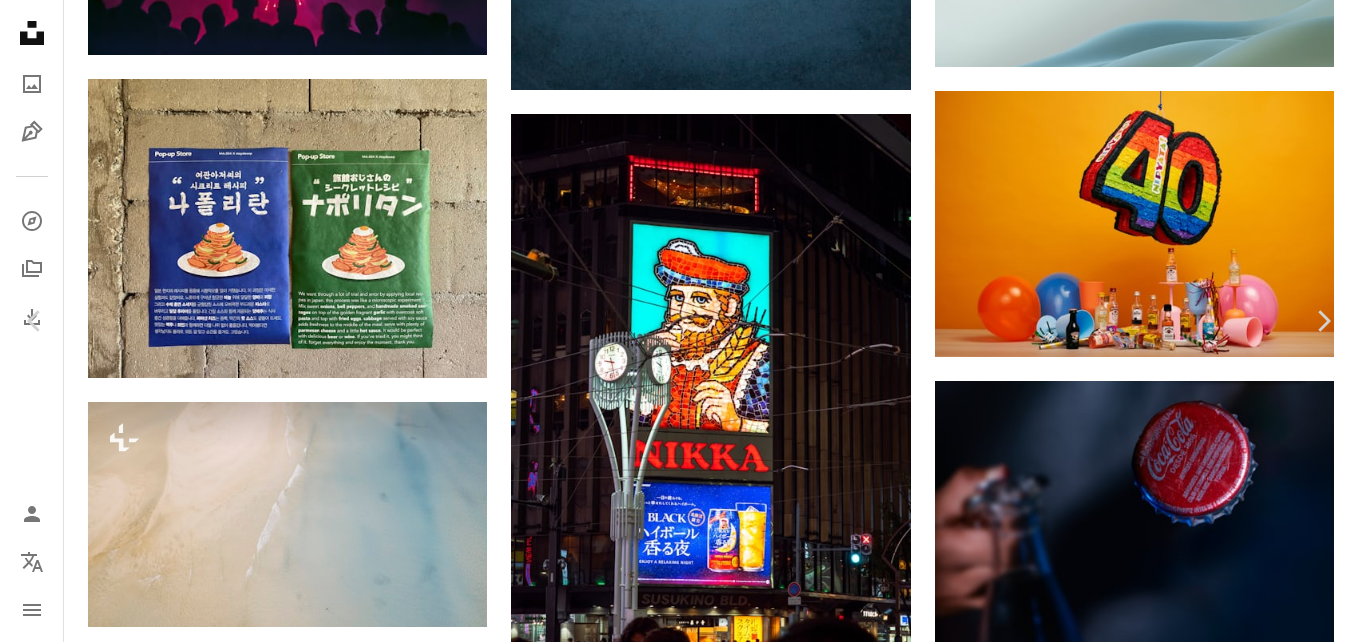 click at bounding box center [671, 7209] 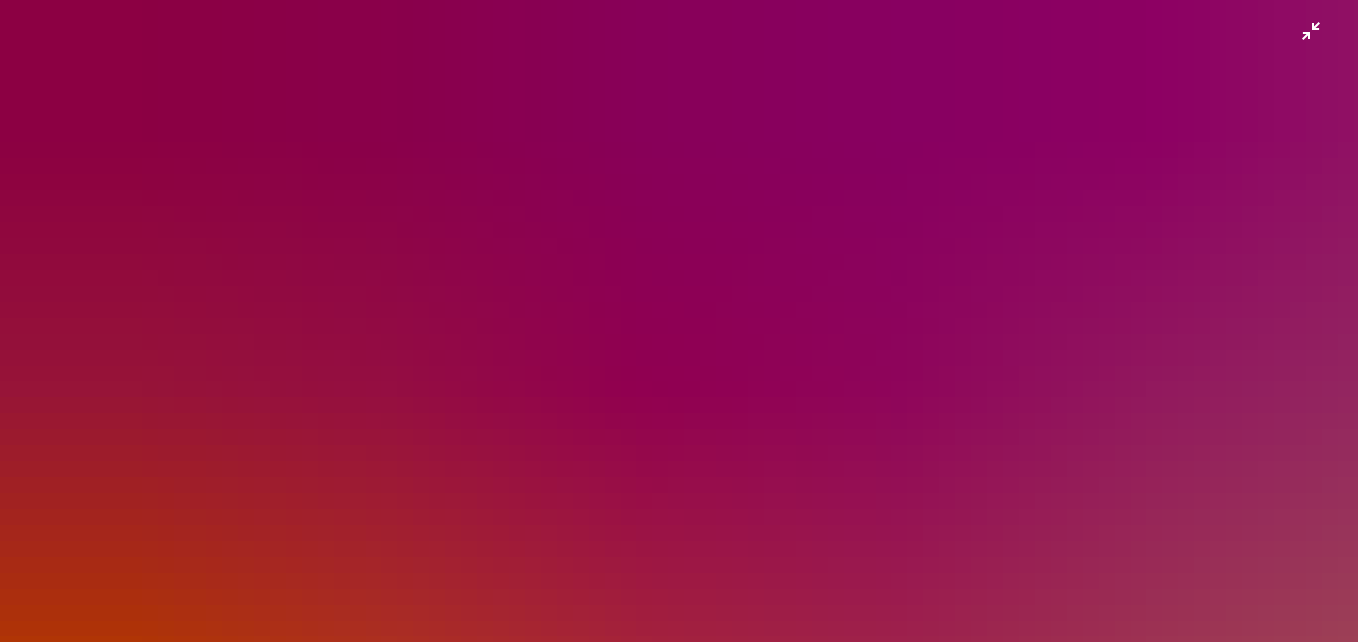 scroll, scrollTop: 677, scrollLeft: 0, axis: vertical 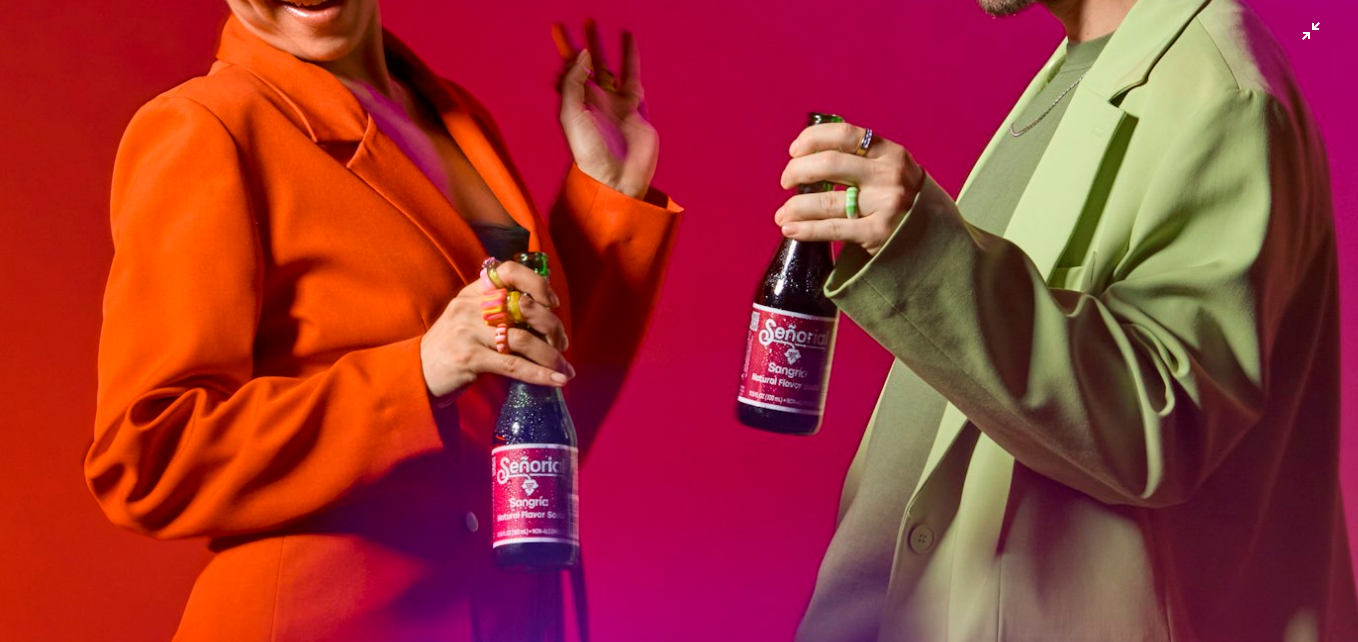 click at bounding box center (679, 342) 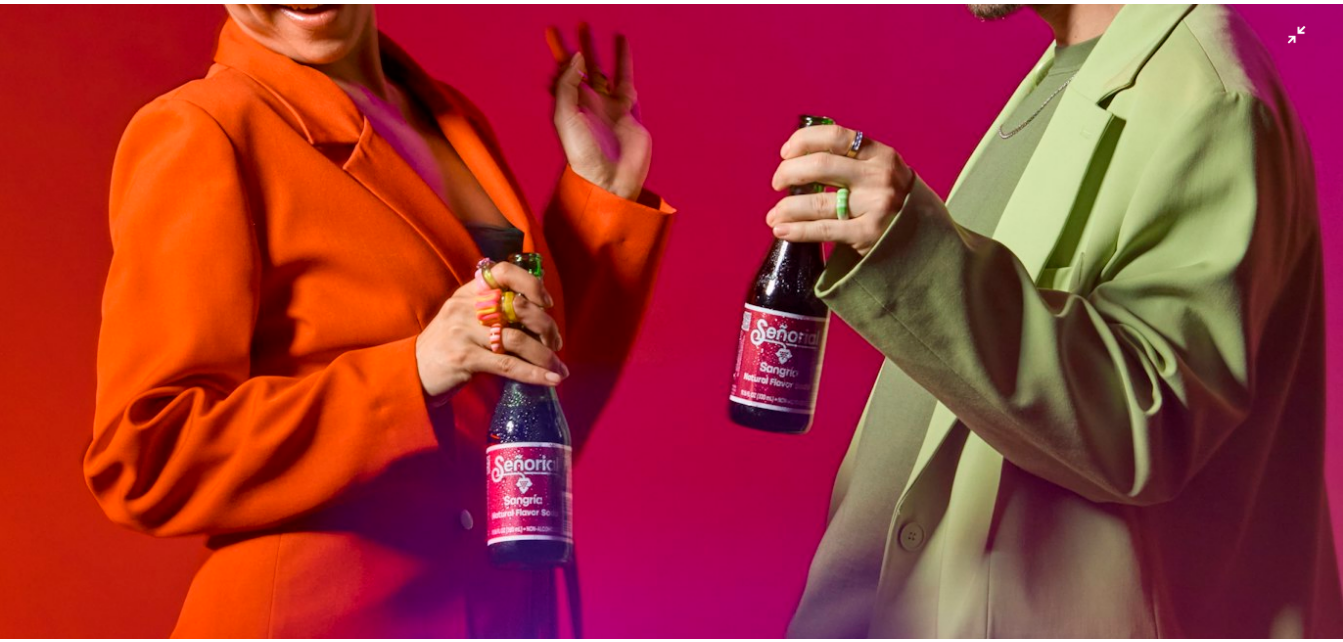scroll, scrollTop: 27, scrollLeft: 0, axis: vertical 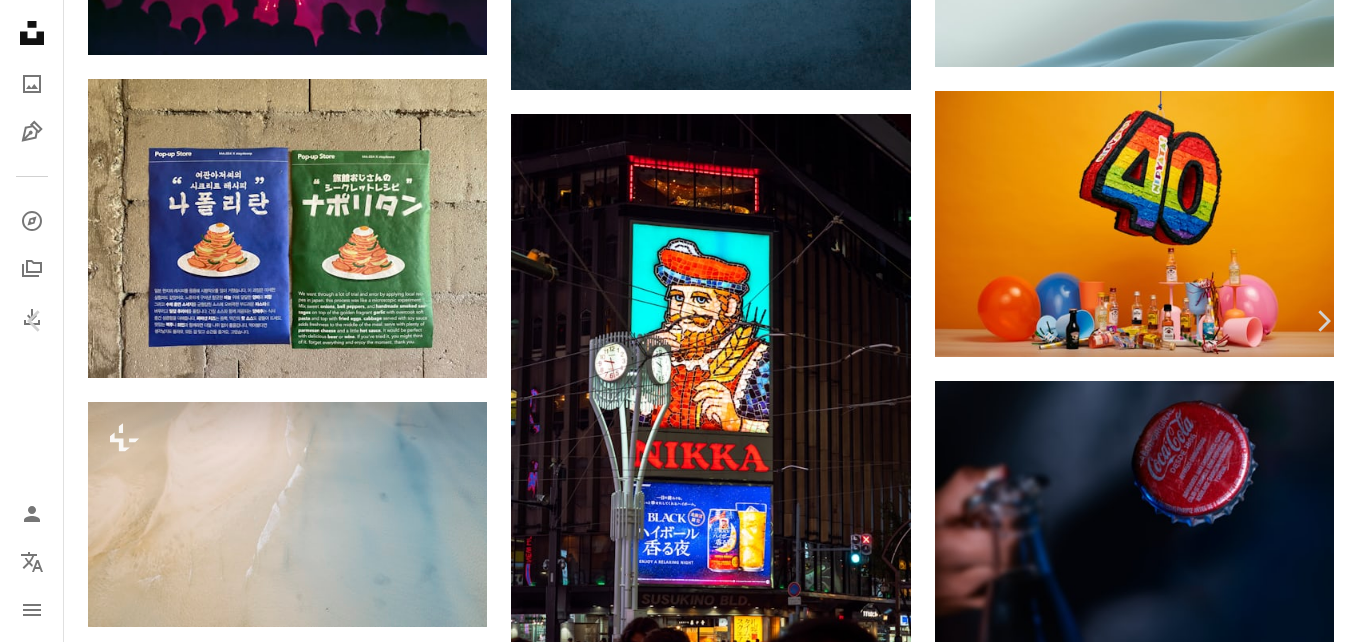 click on "An X shape Chevron left Chevron right Sangria Señorial sangriasenorial A heart A plus sign Editar imagem   Plus sign for Unsplash+ Baixar gratuitamente Chevron down Zoom in Visualizações 2.596 Downloads 1 A forward-right arrow Compartilhar Info icon Informações More Actions Calendar outlined Publicada em  6 de maio de 2025 Camera Canon, EOS 5DS R Safety Uso gratuito sob a  Licença da Unsplash moda par vinho sorrir romântico vidro dançar fofo garrafa único naipe blazer uva soda elegante namoro noturno fantasia sangria inspo Imagens Creative Commons Pesquise imagens premium relacionadas na iStock  |  Economize 20% com o código UNSPLASH20 Ver mais na iStock  ↗ Imagens relacionadas A heart A plus sign Sangria Señorial Arrow pointing down A heart A plus sign Sangria Señorial Arrow pointing down A heart A plus sign Look Studio Arrow pointing down A heart A plus sign Sangria Señorial Arrow pointing down A heart A plus sign [FIRST] [LAST] Disponível para contratação A checkmark inside of a circle" at bounding box center (679, 7152) 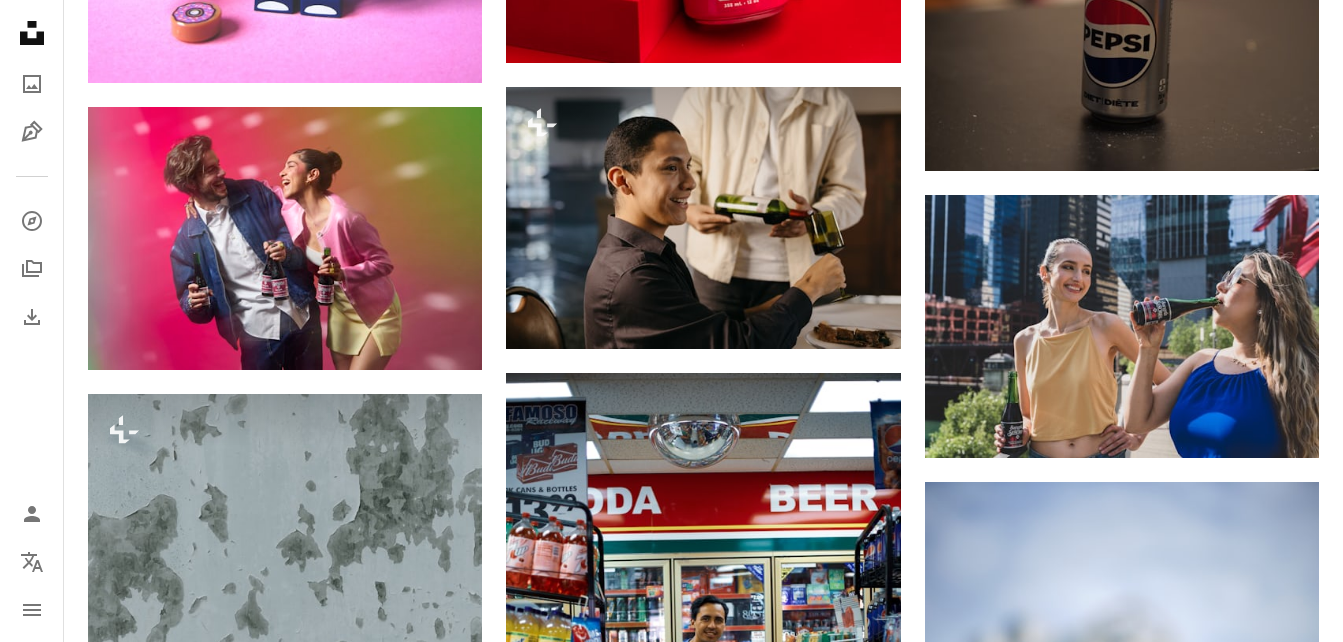 scroll, scrollTop: 65174, scrollLeft: 0, axis: vertical 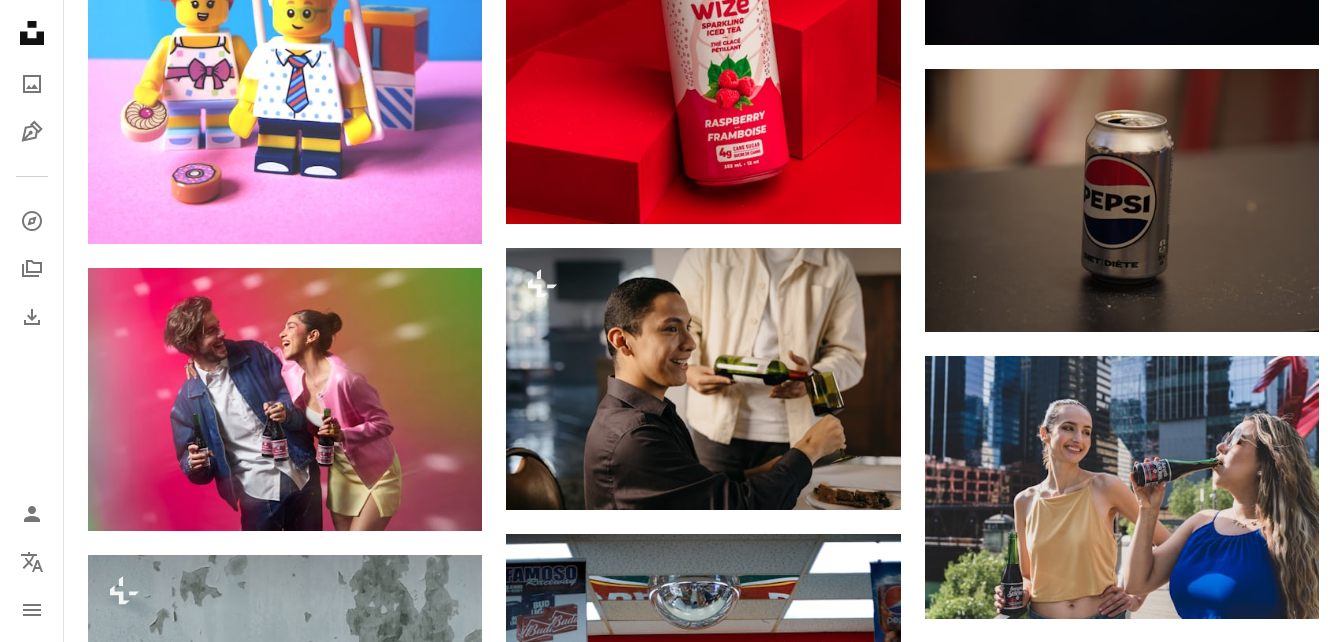 click at bounding box center (285, 1137) 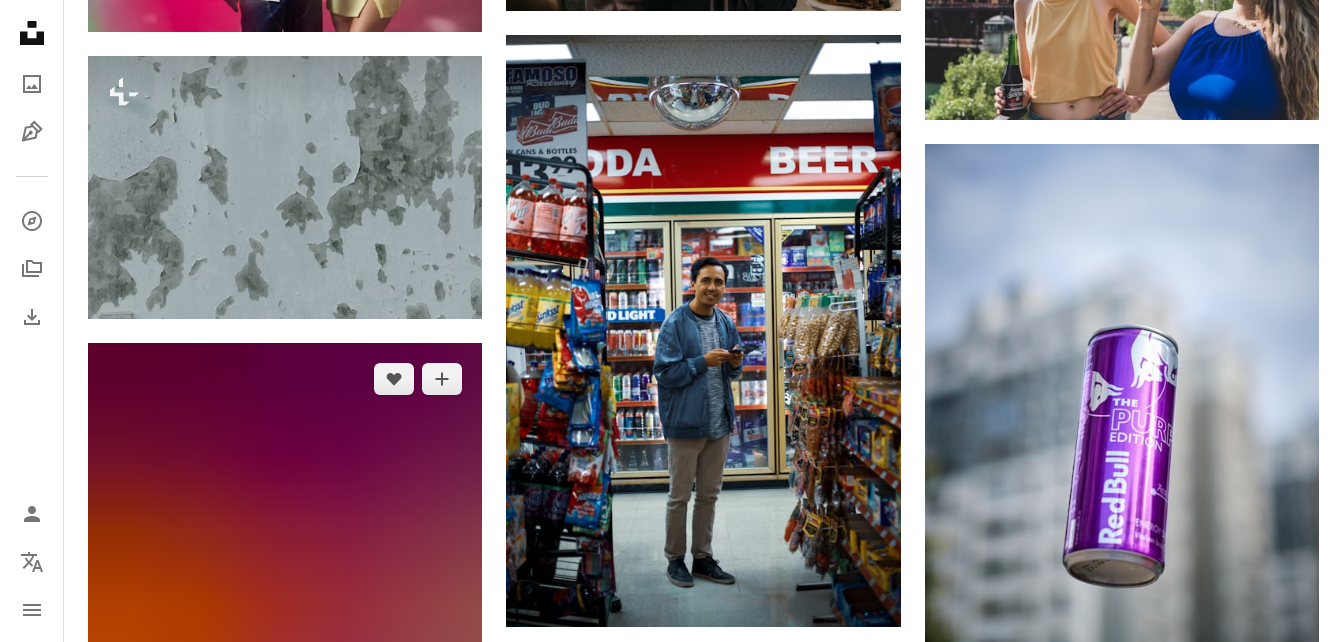 scroll, scrollTop: 65674, scrollLeft: 0, axis: vertical 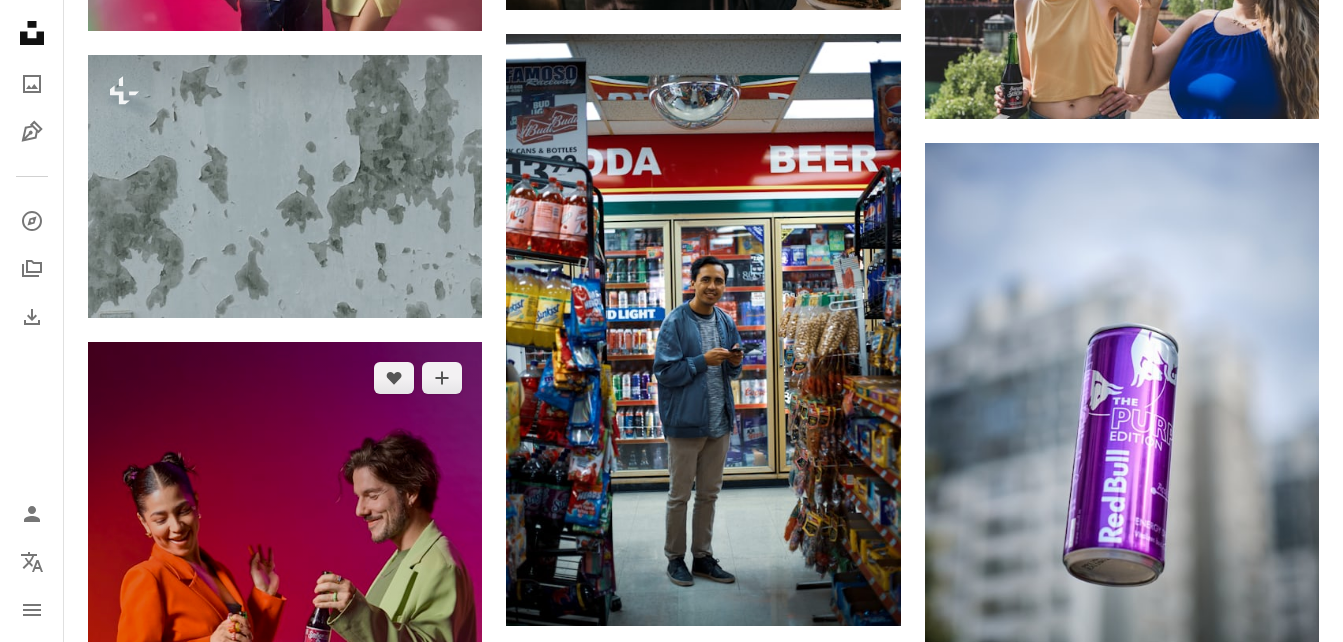 click at bounding box center [285, 637] 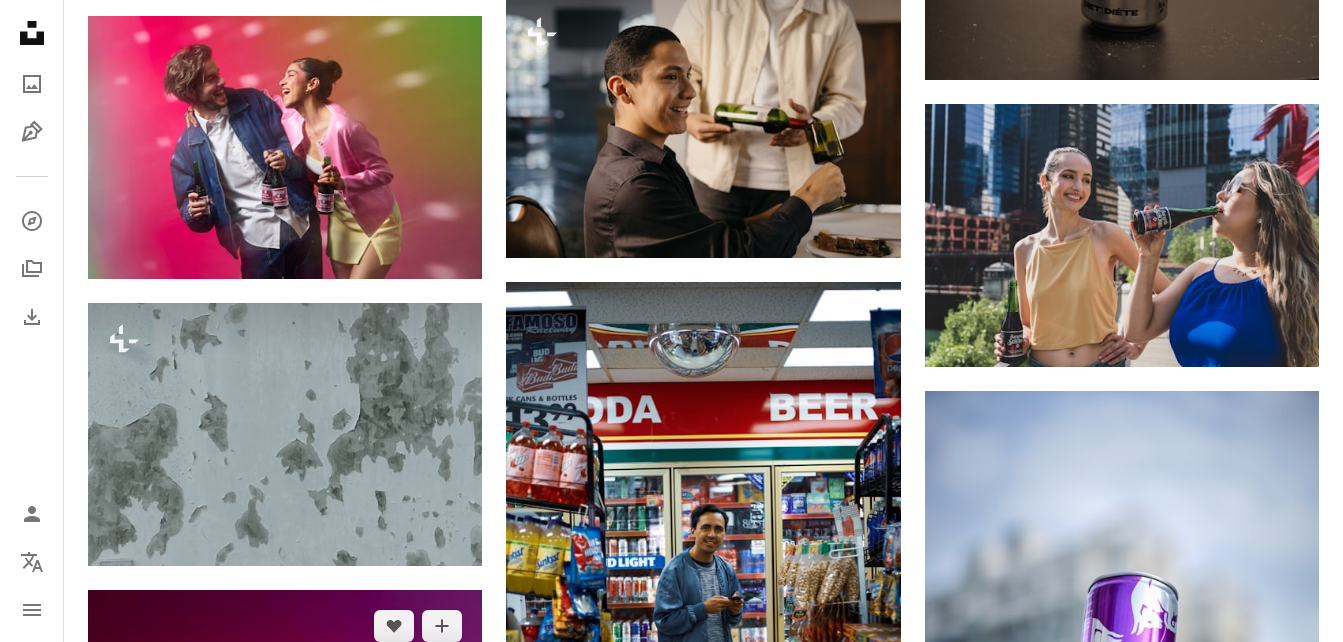scroll, scrollTop: 65174, scrollLeft: 0, axis: vertical 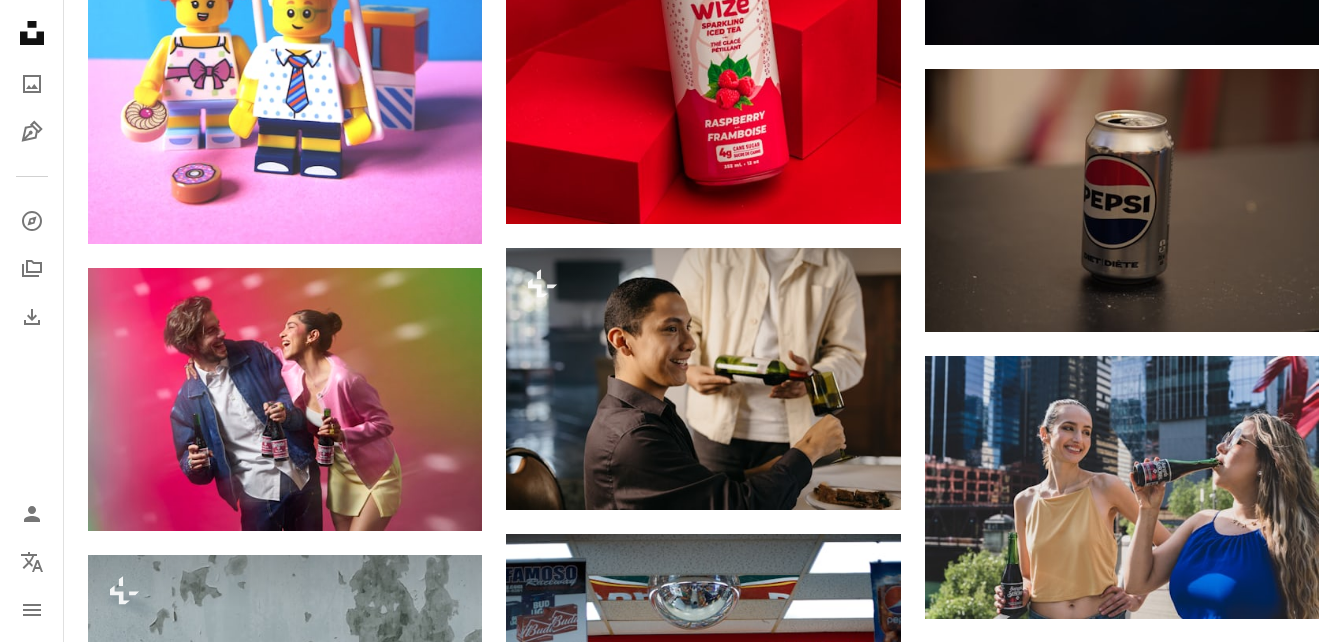 click at bounding box center [285, 1137] 